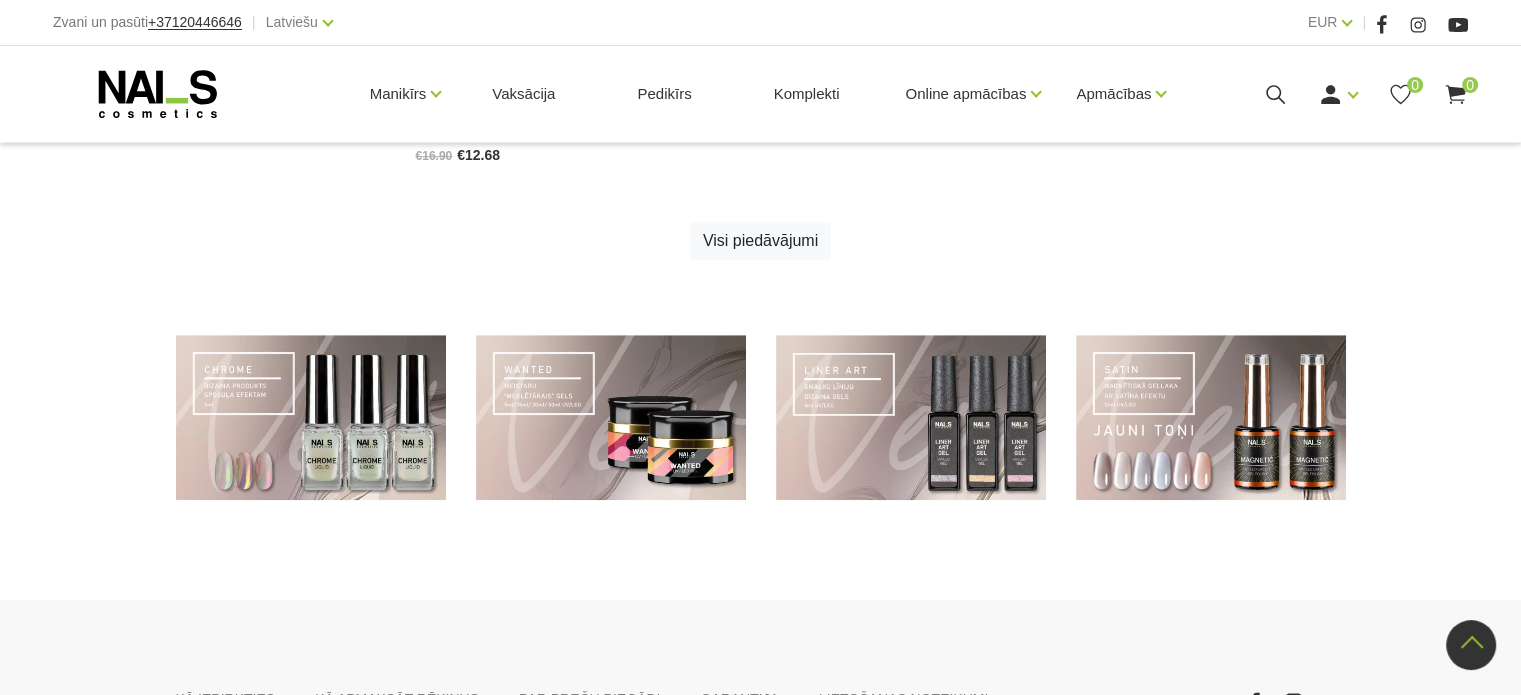 scroll, scrollTop: 1147, scrollLeft: 0, axis: vertical 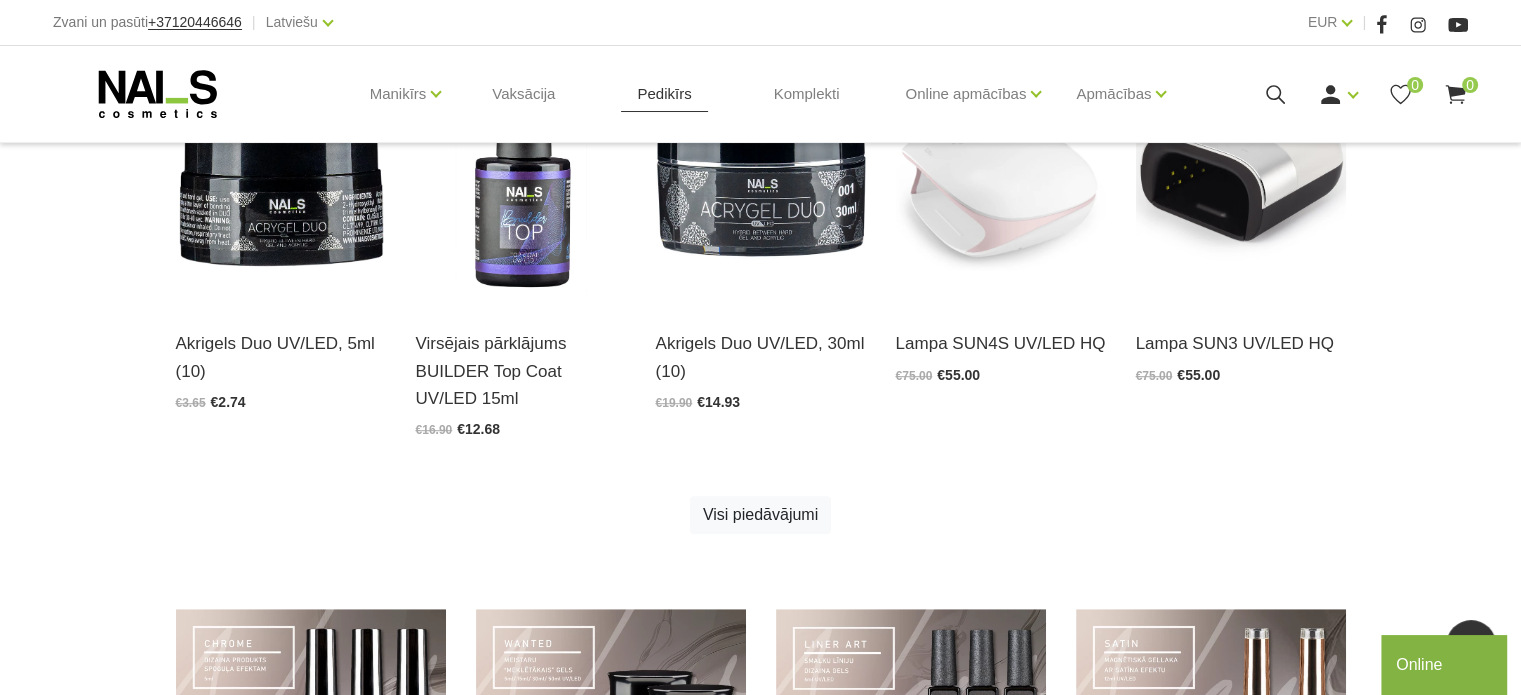 click on "Pedikīrs" at bounding box center [664, 94] 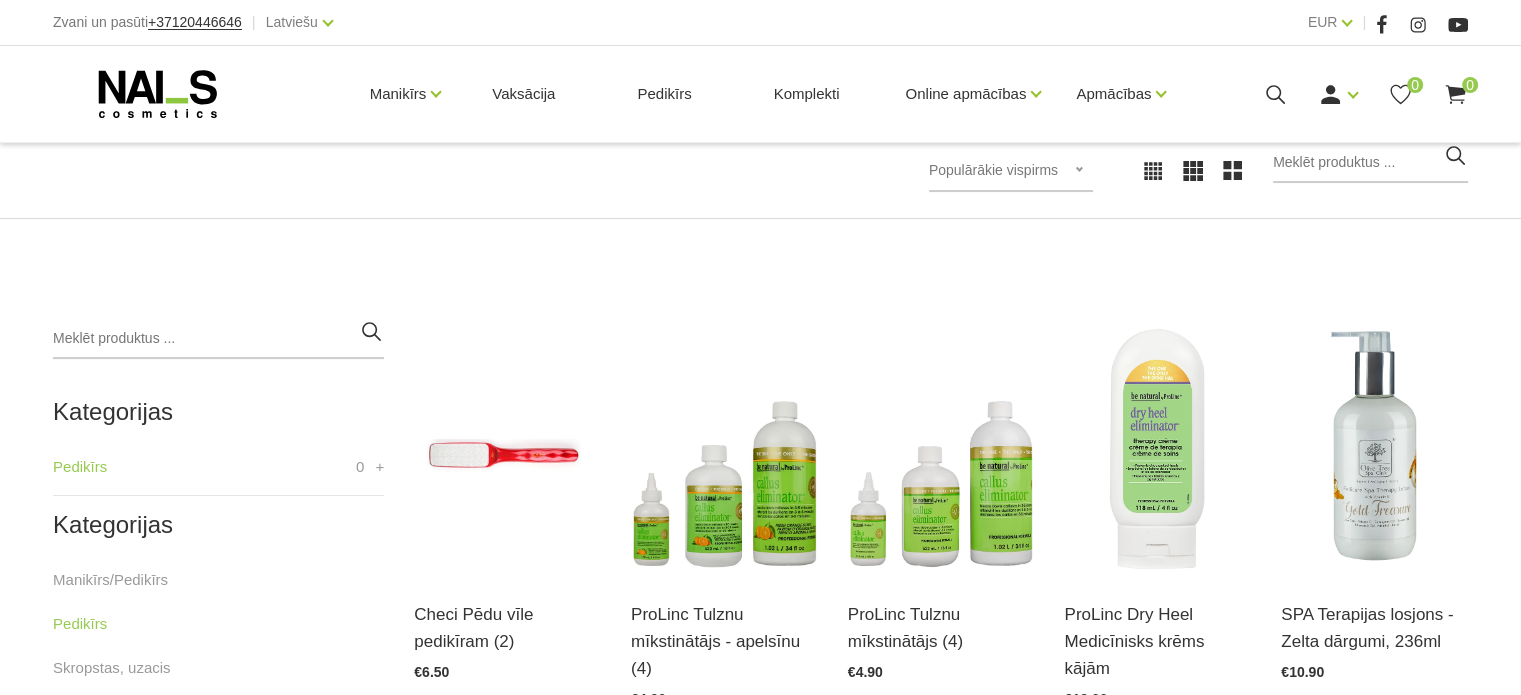 scroll, scrollTop: 400, scrollLeft: 0, axis: vertical 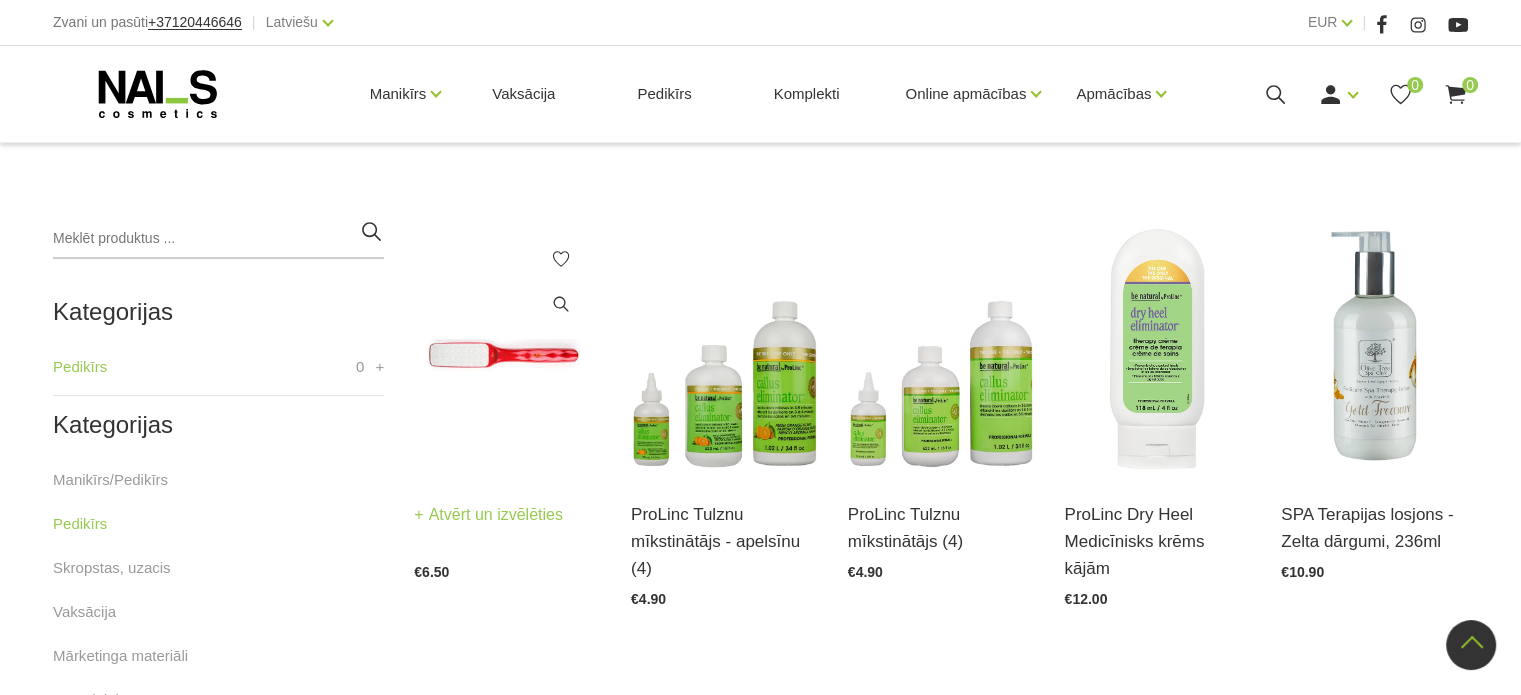 click on "Atvērt un izvēlēties" at bounding box center [488, 515] 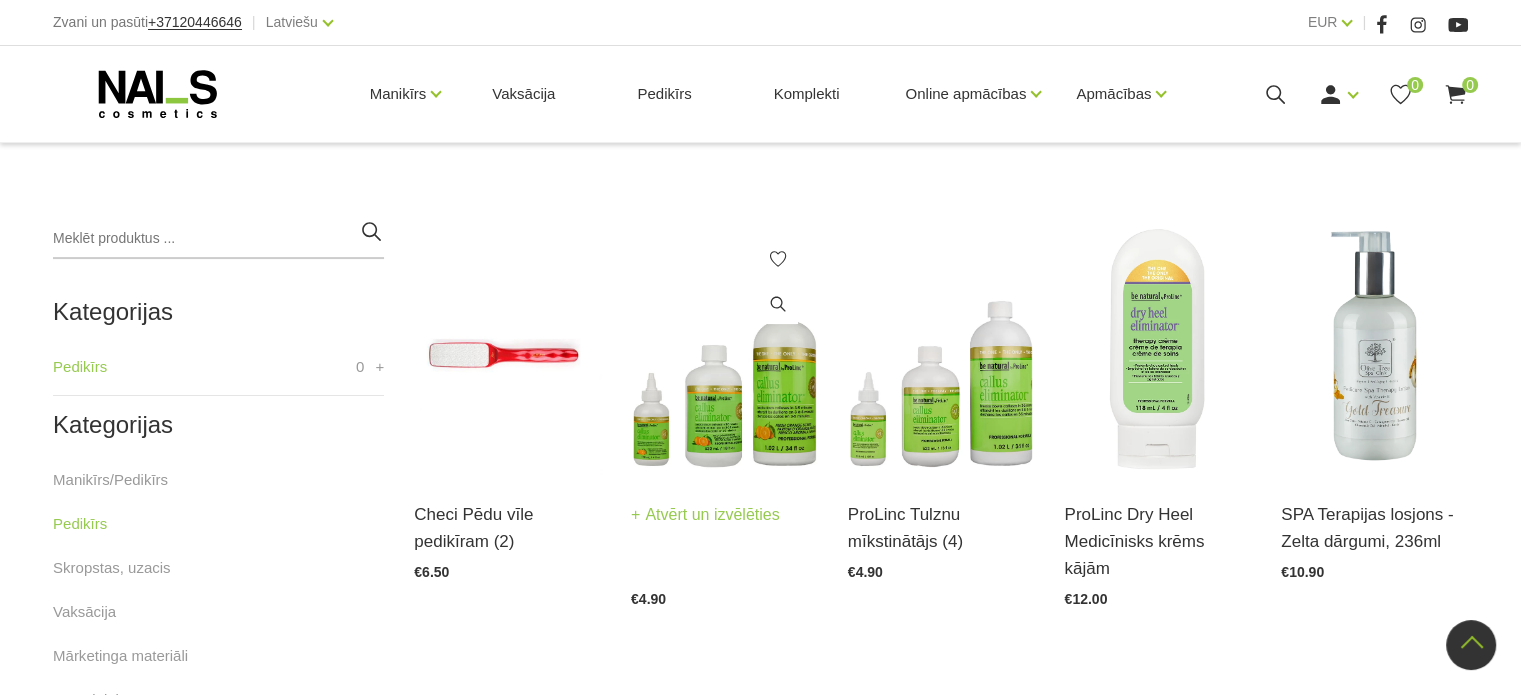 click at bounding box center (724, 347) 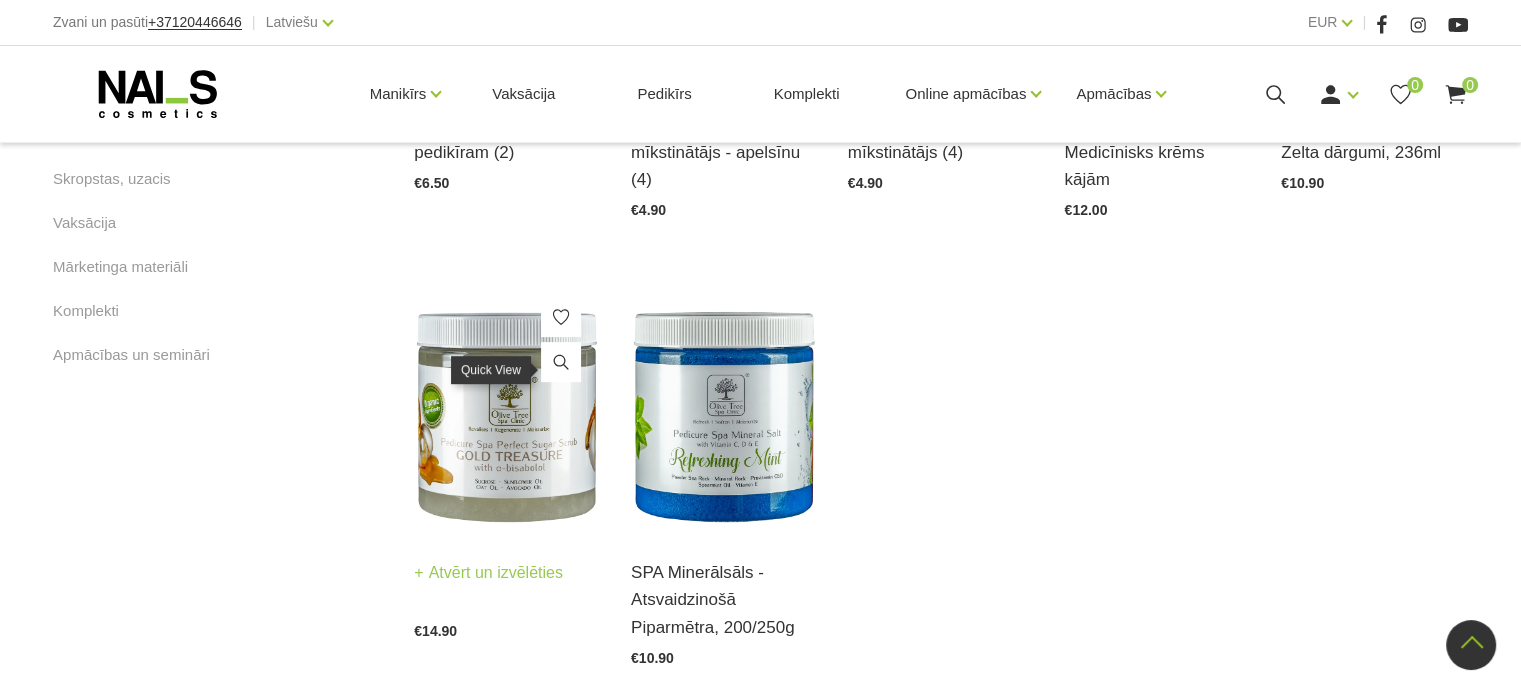 scroll, scrollTop: 800, scrollLeft: 0, axis: vertical 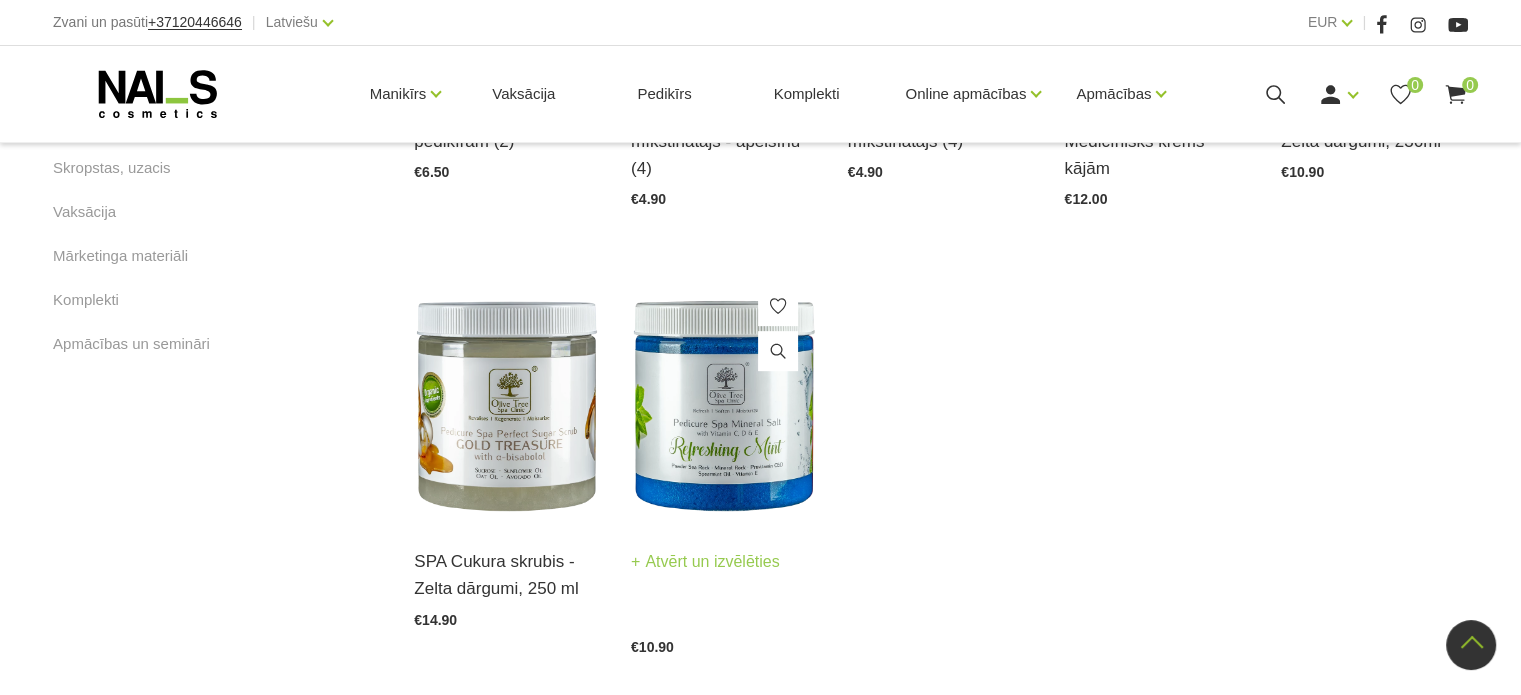 click on "Atvērt un izvēlēties" at bounding box center (705, 562) 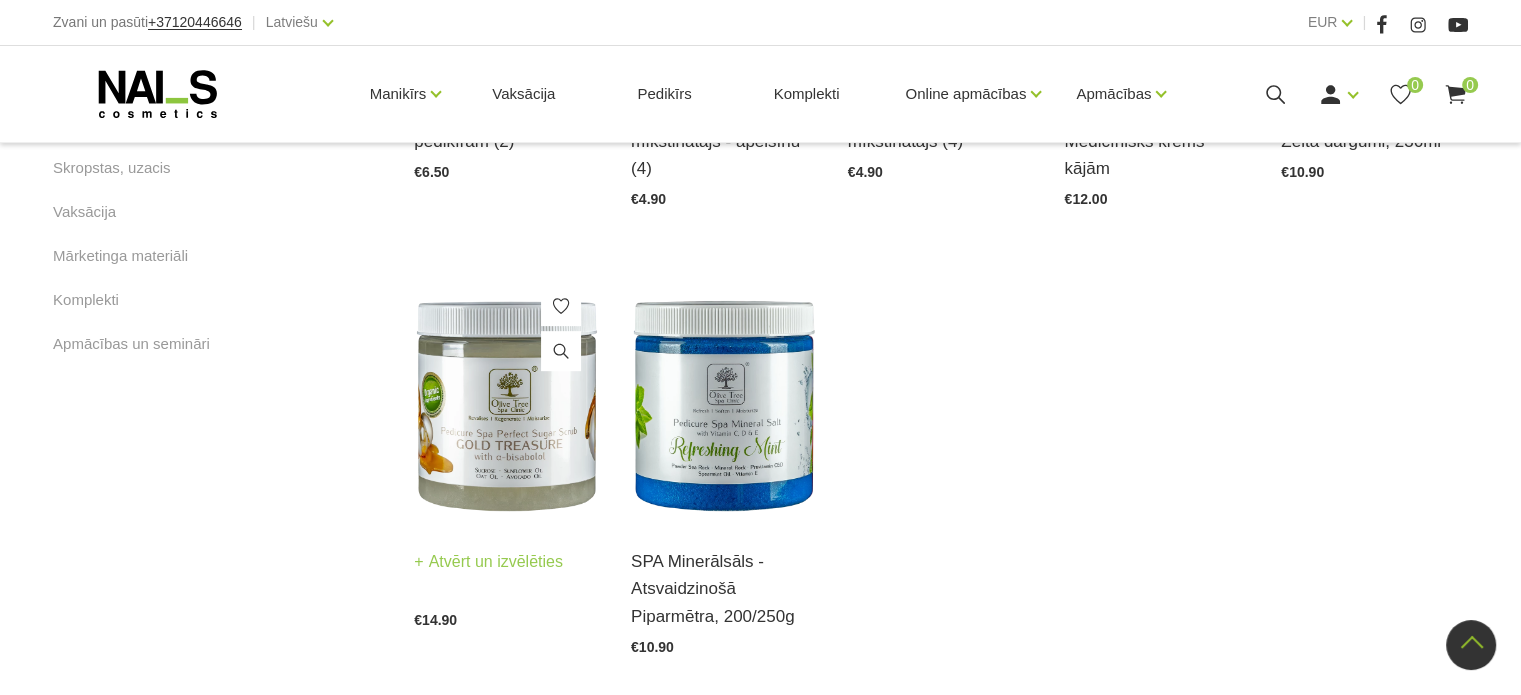click at bounding box center [507, 394] 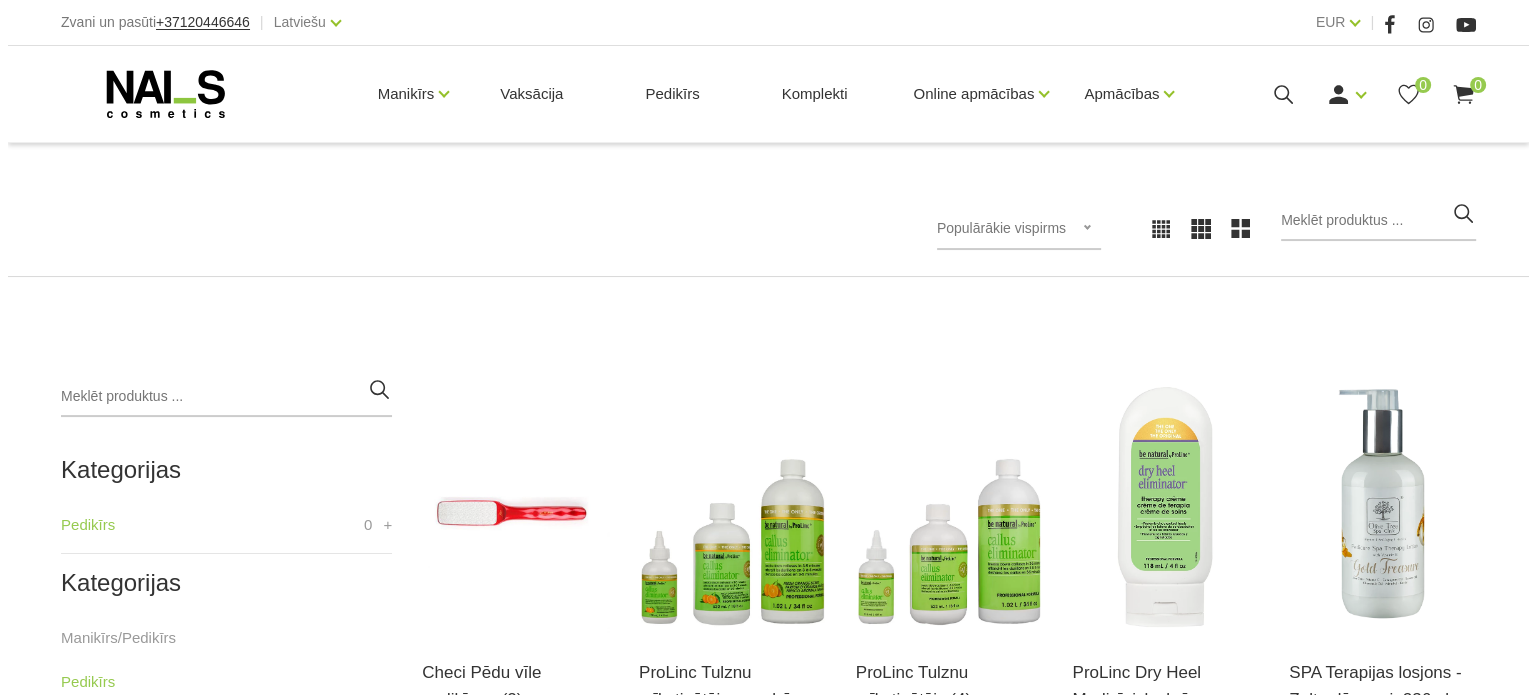 scroll, scrollTop: 0, scrollLeft: 0, axis: both 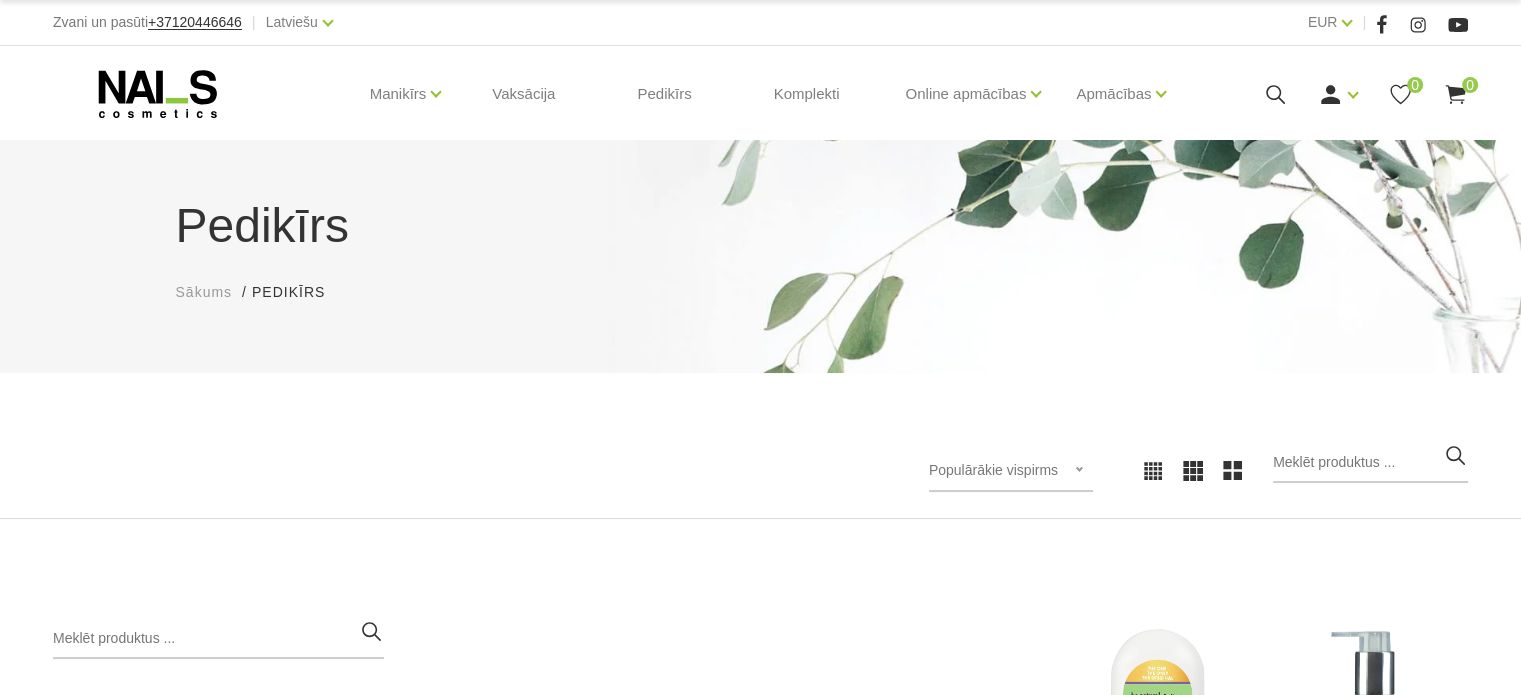 click 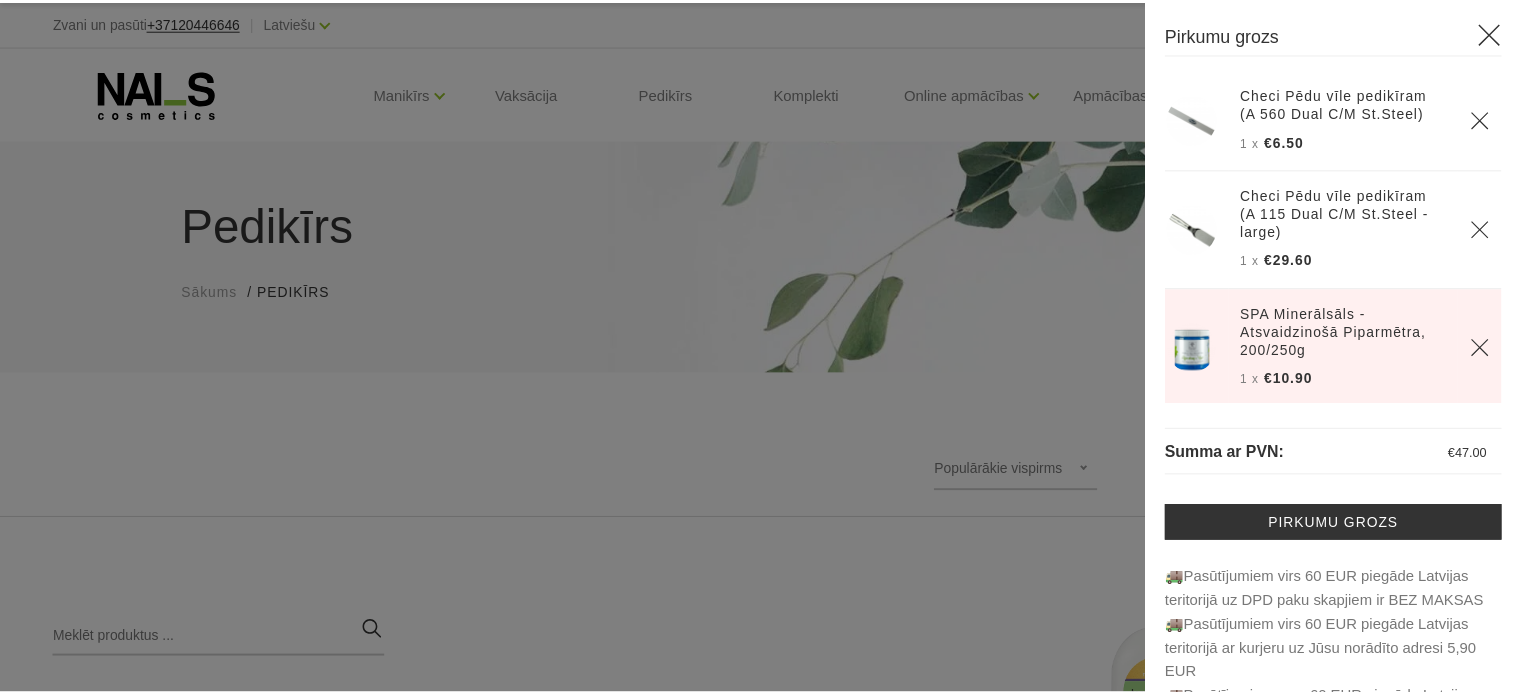 scroll, scrollTop: 0, scrollLeft: 0, axis: both 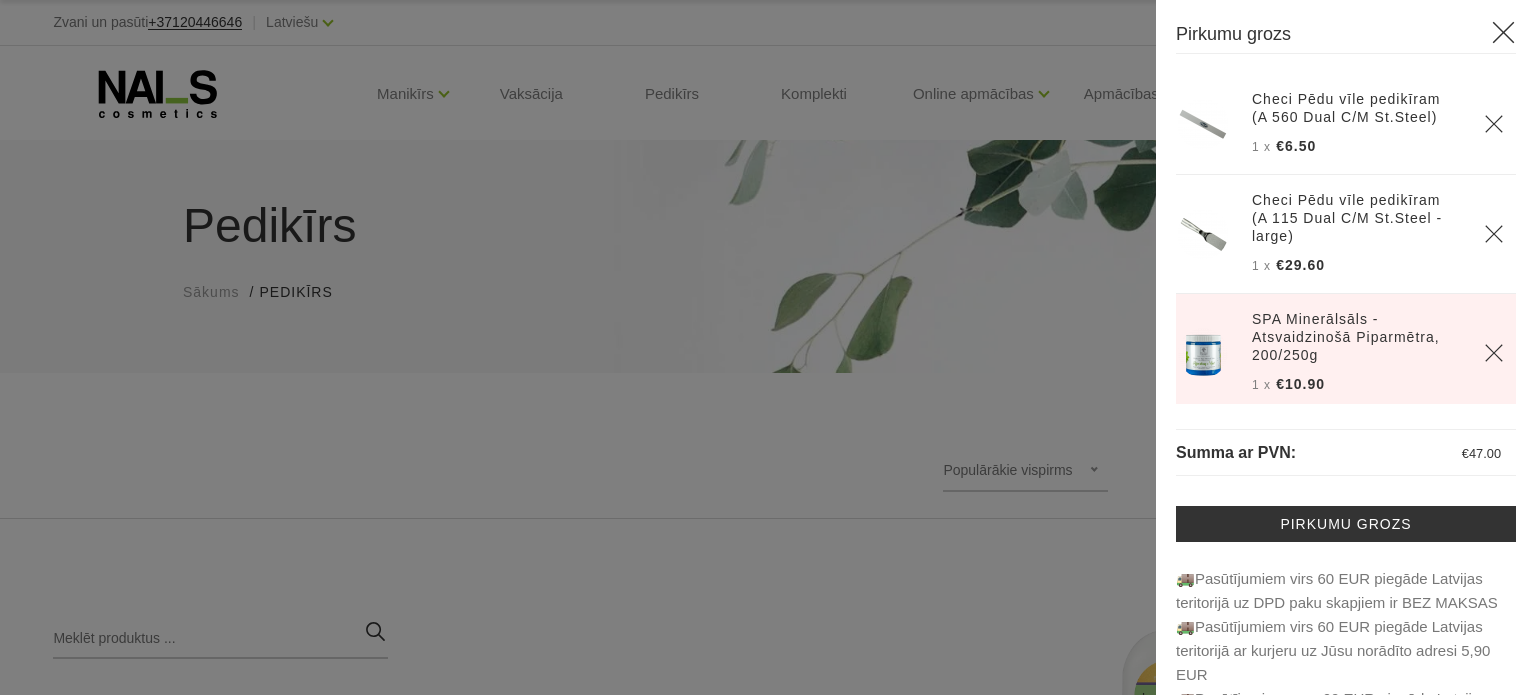 click 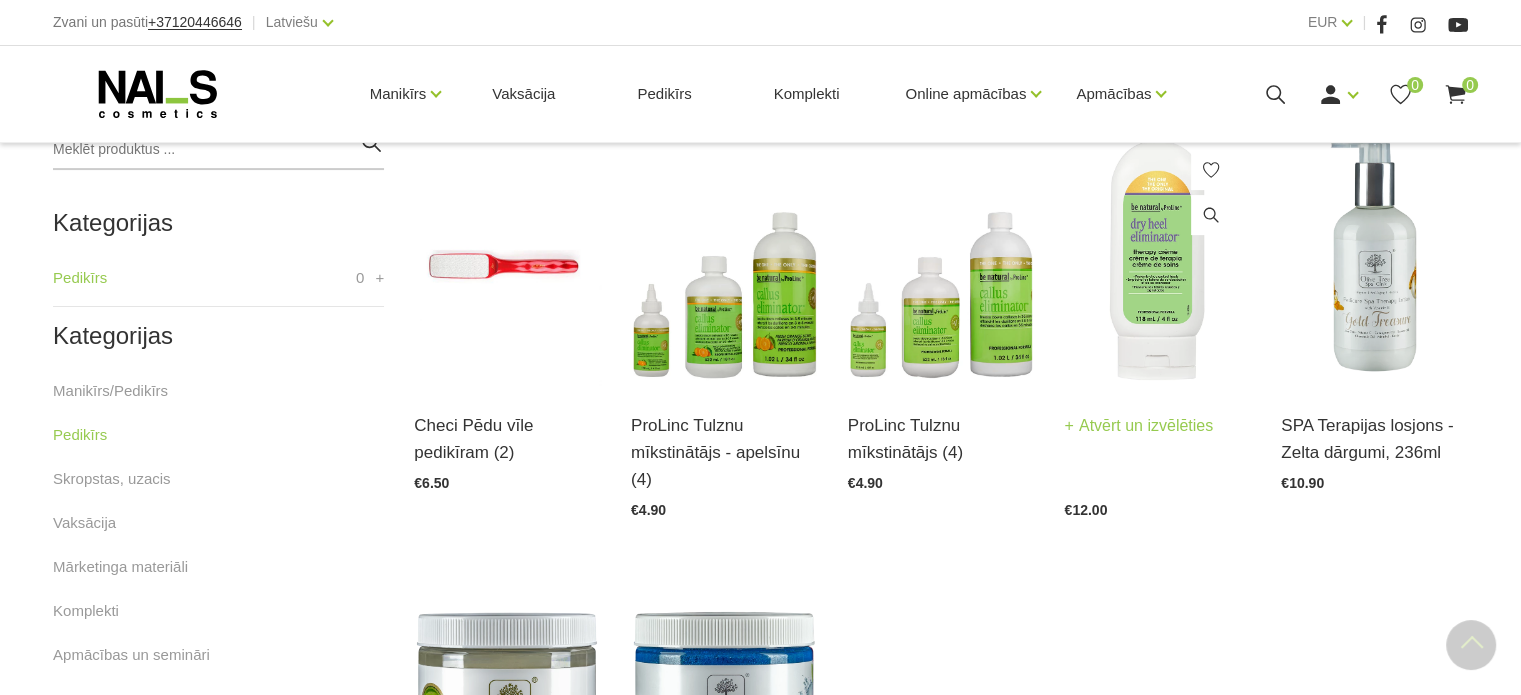 scroll, scrollTop: 500, scrollLeft: 0, axis: vertical 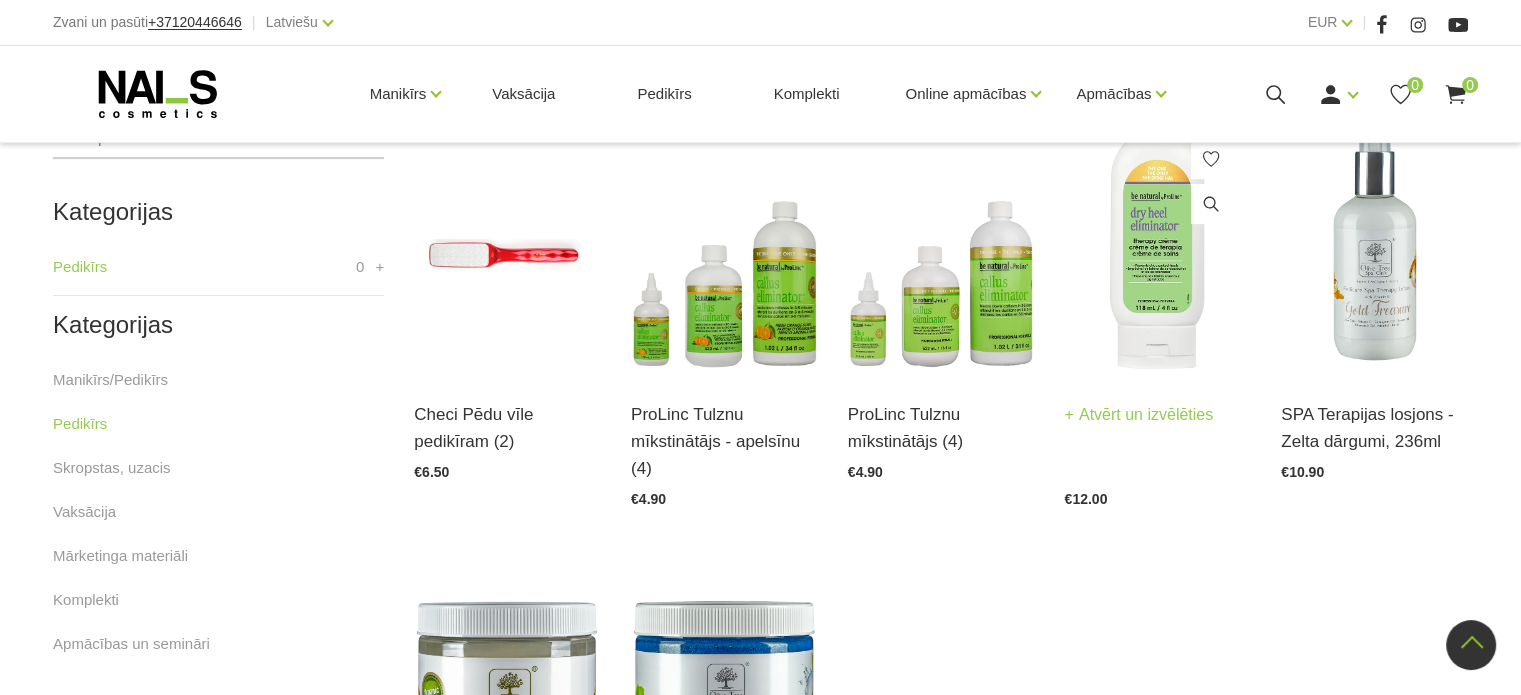 click at bounding box center [1157, 247] 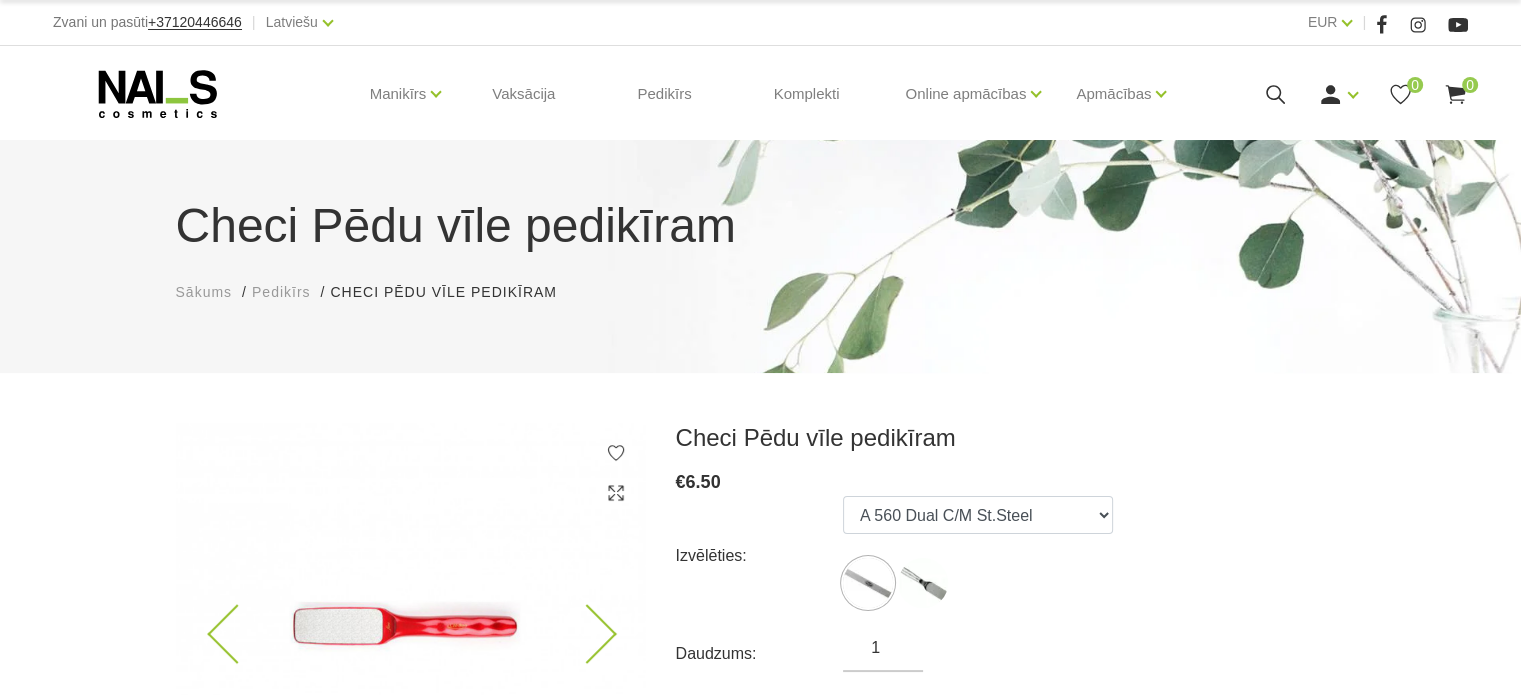 scroll, scrollTop: 100, scrollLeft: 0, axis: vertical 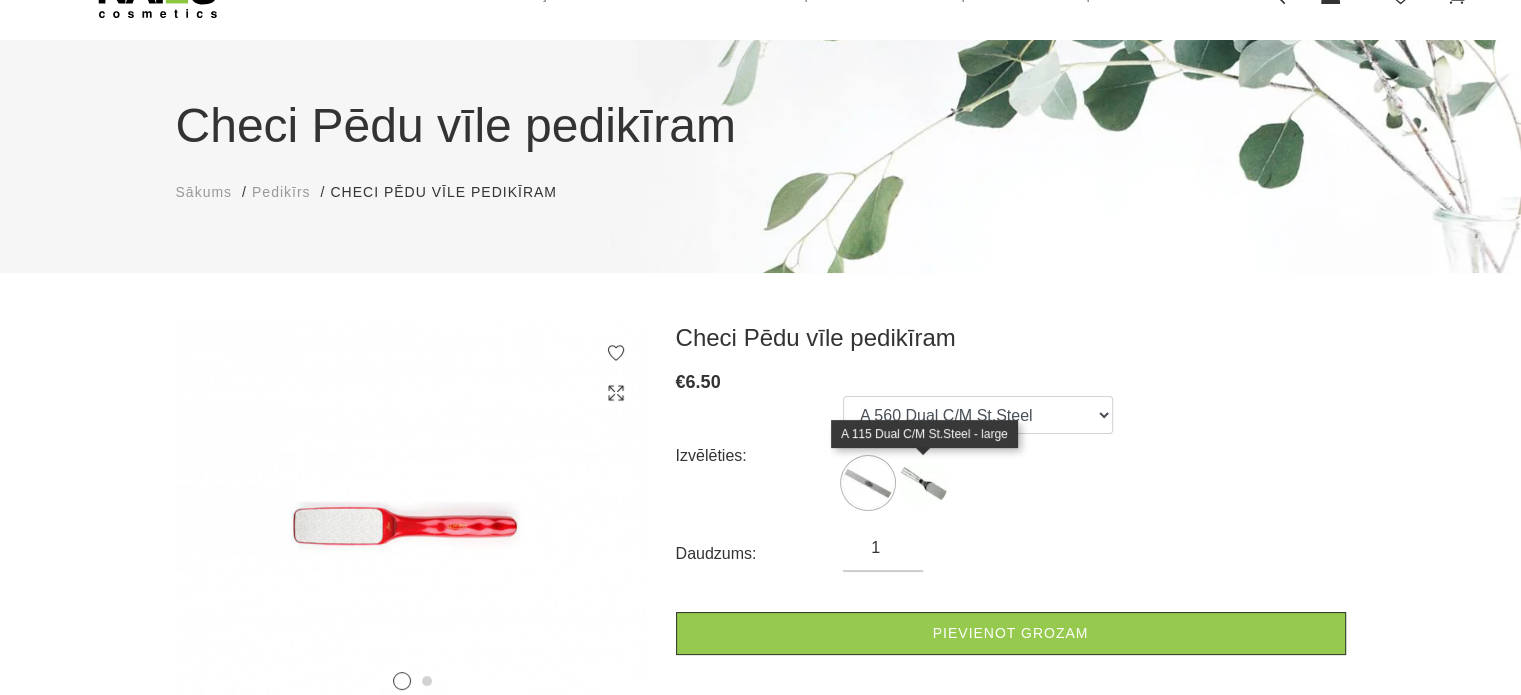 click at bounding box center [923, 483] 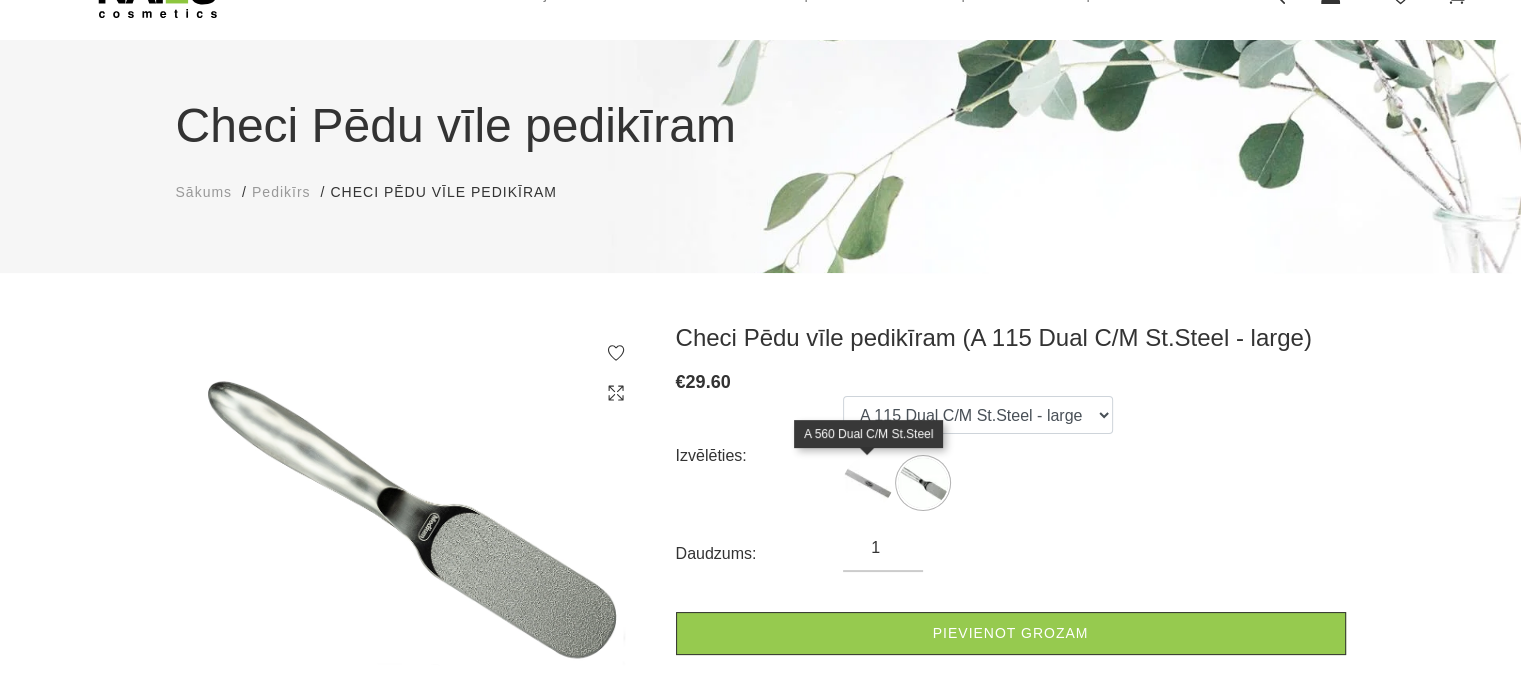 click at bounding box center (868, 483) 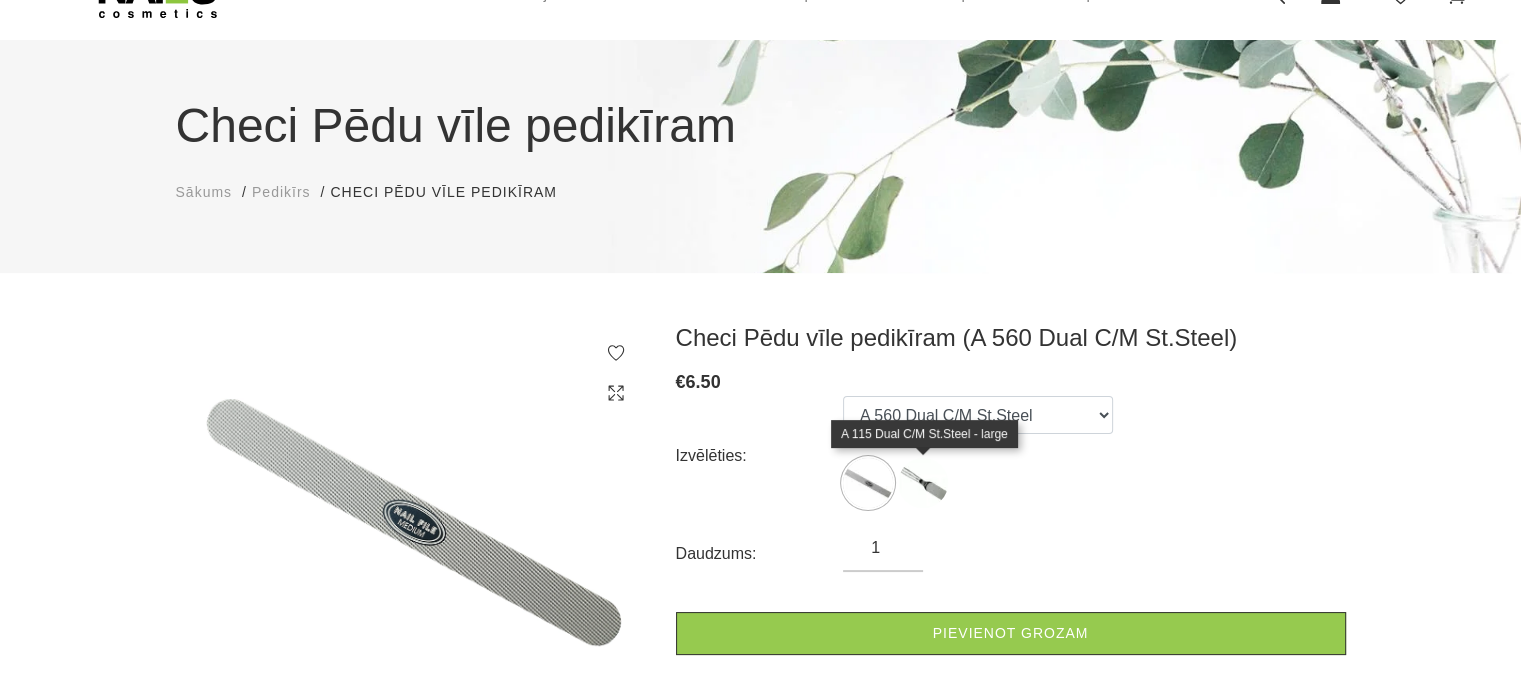 click at bounding box center (923, 483) 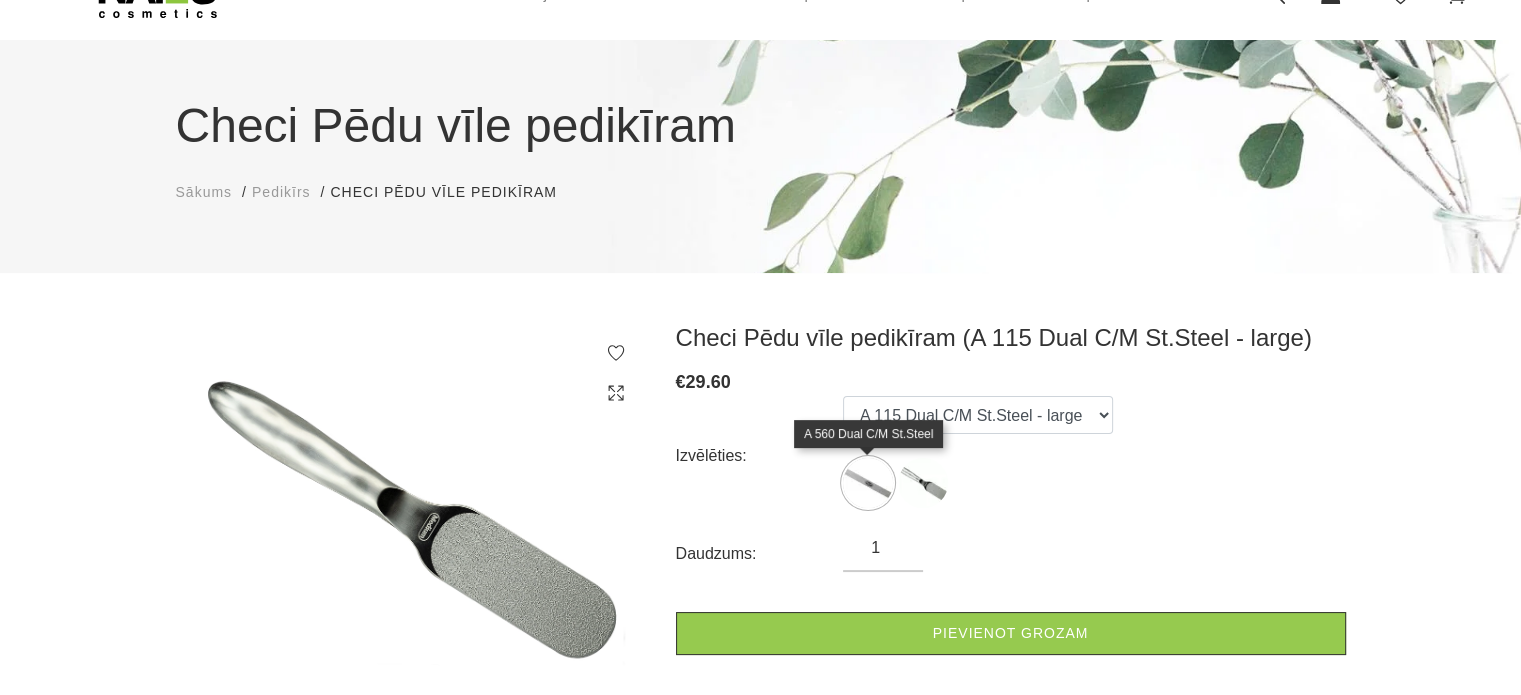 click at bounding box center [868, 483] 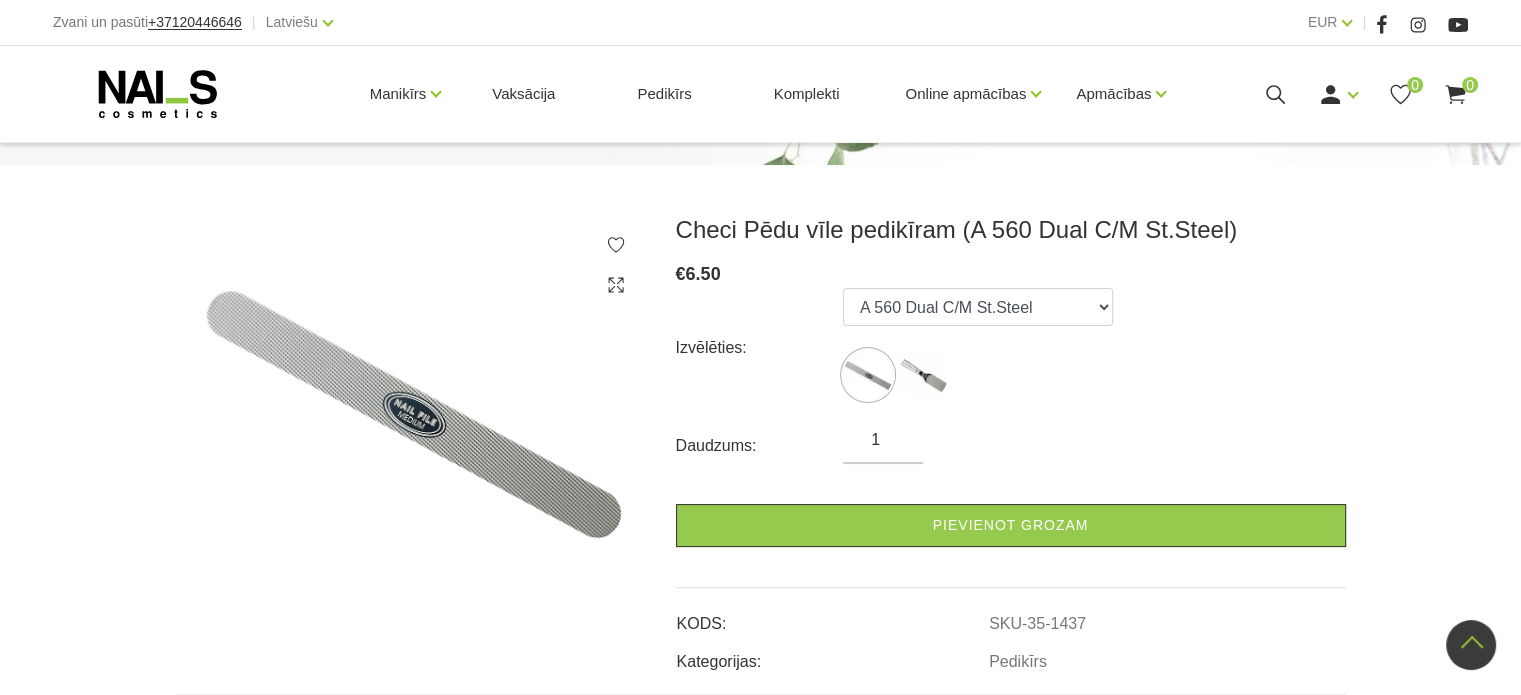 scroll, scrollTop: 300, scrollLeft: 0, axis: vertical 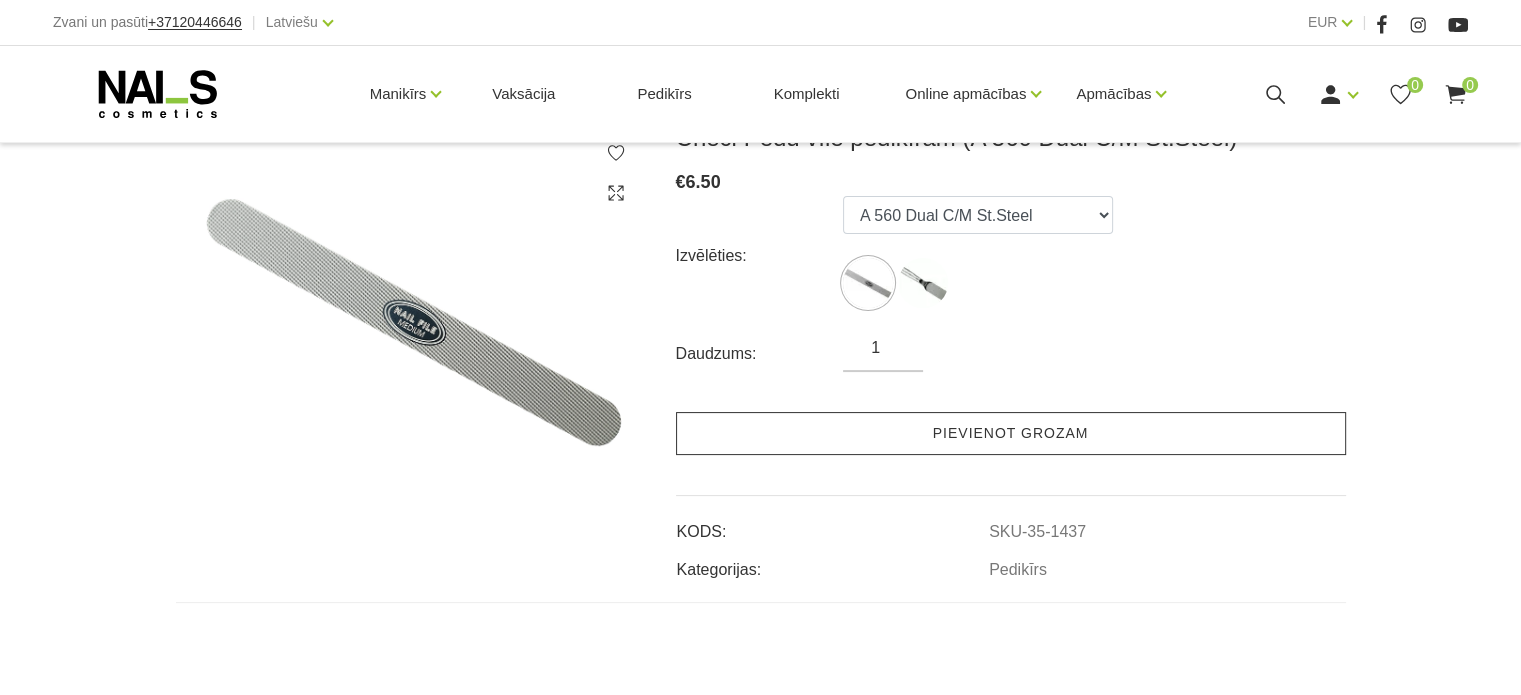 click on "Pievienot grozam" at bounding box center [1011, 433] 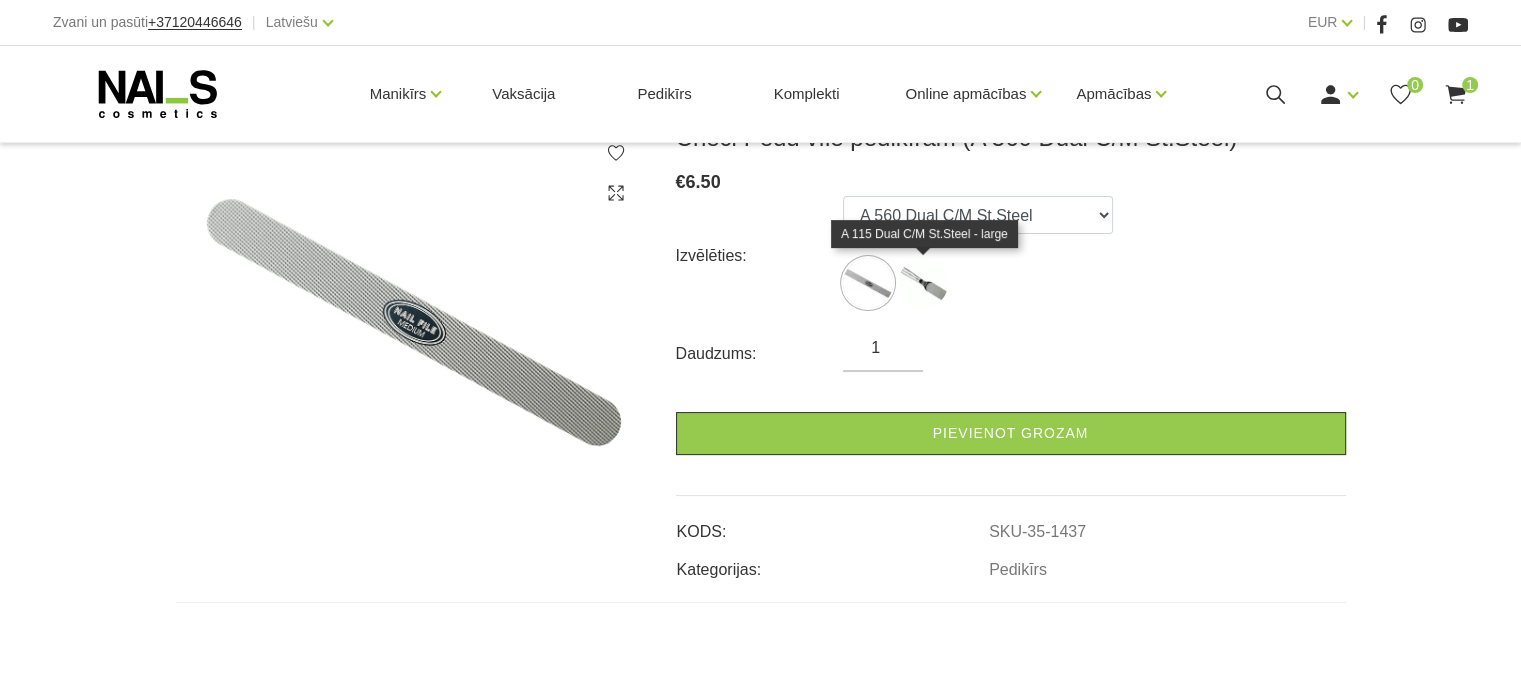 click at bounding box center [923, 283] 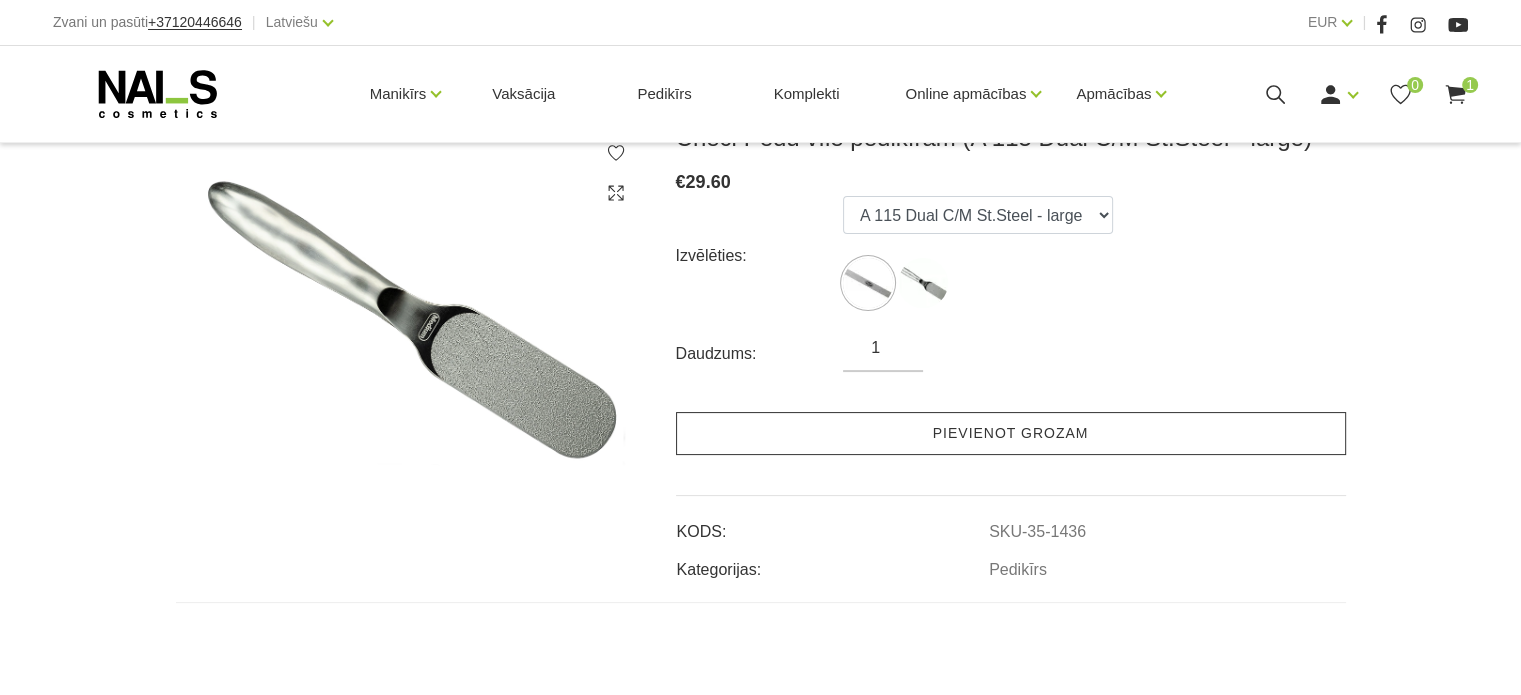 click on "Pievienot grozam" at bounding box center [1011, 433] 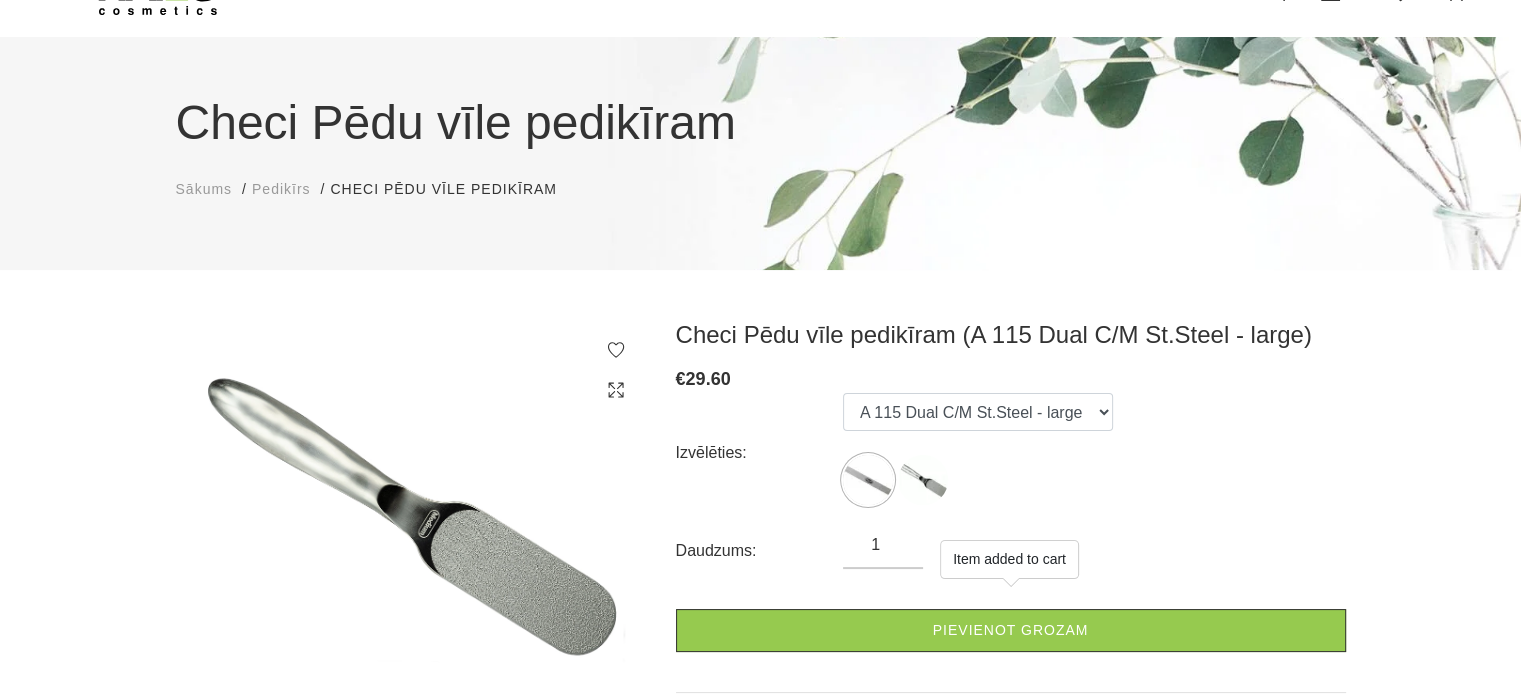 scroll, scrollTop: 100, scrollLeft: 0, axis: vertical 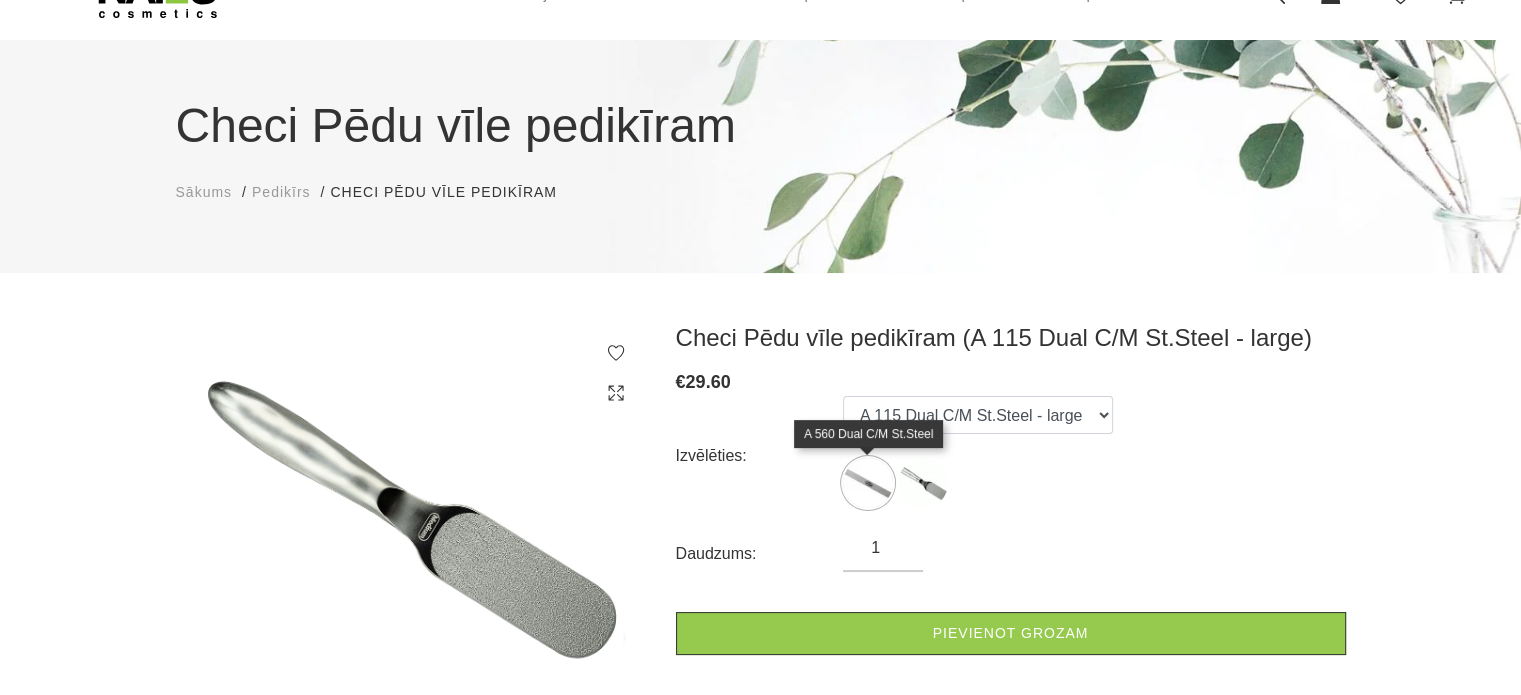 click at bounding box center [868, 483] 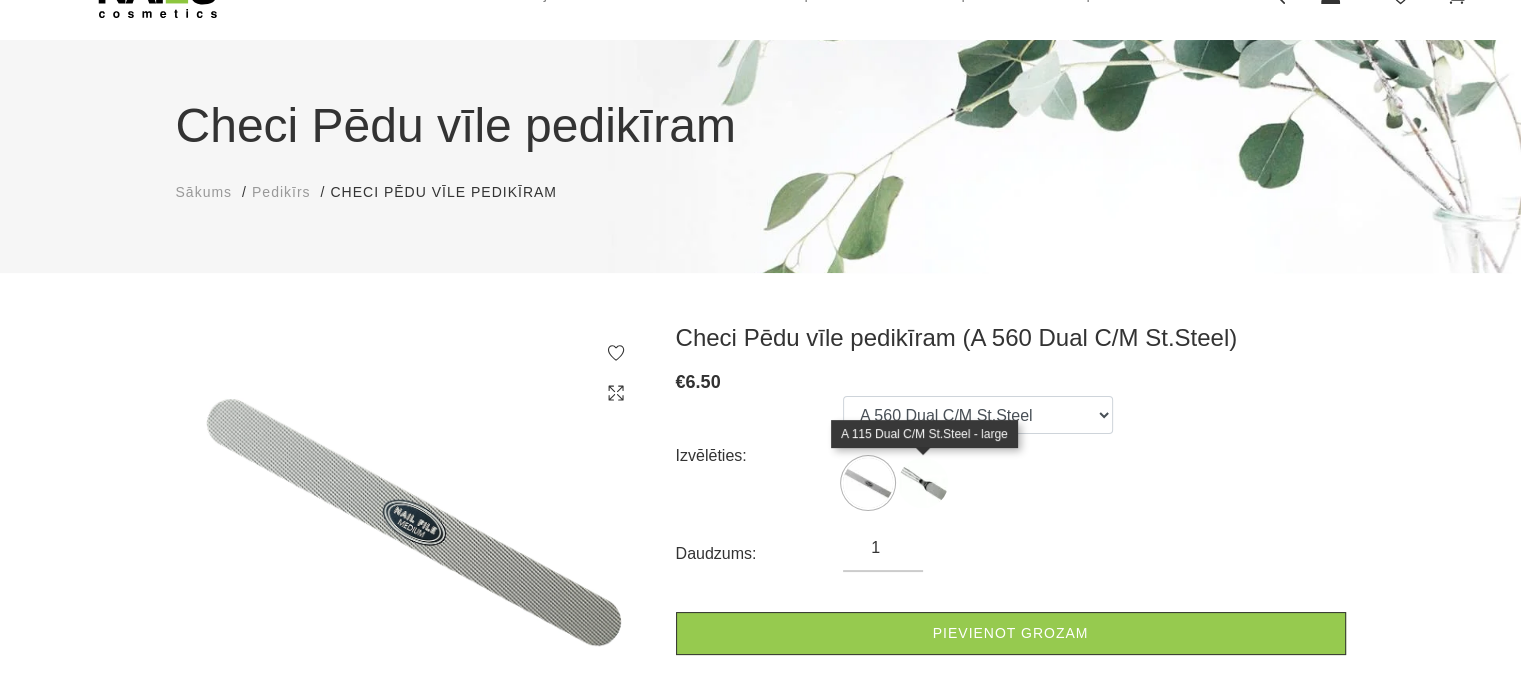 click at bounding box center (923, 483) 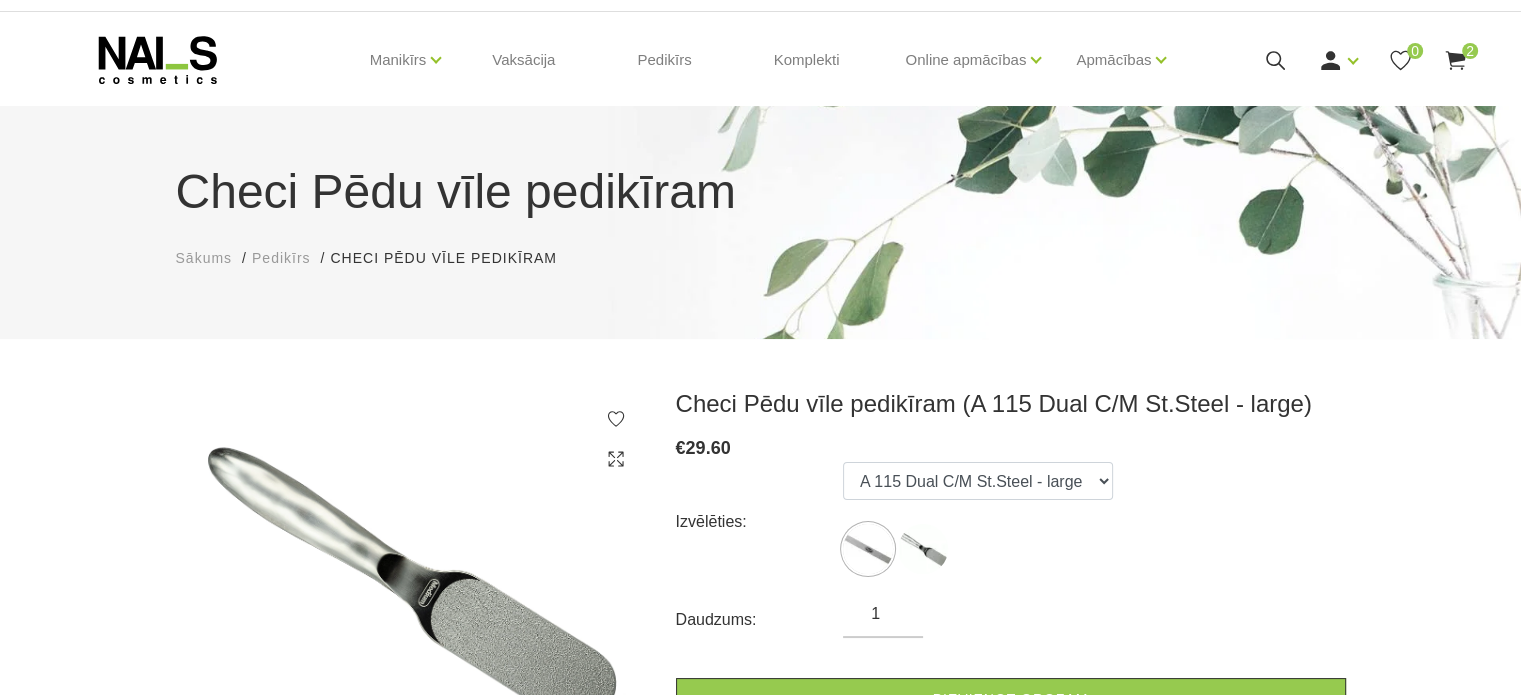 scroll, scrollTop: 0, scrollLeft: 0, axis: both 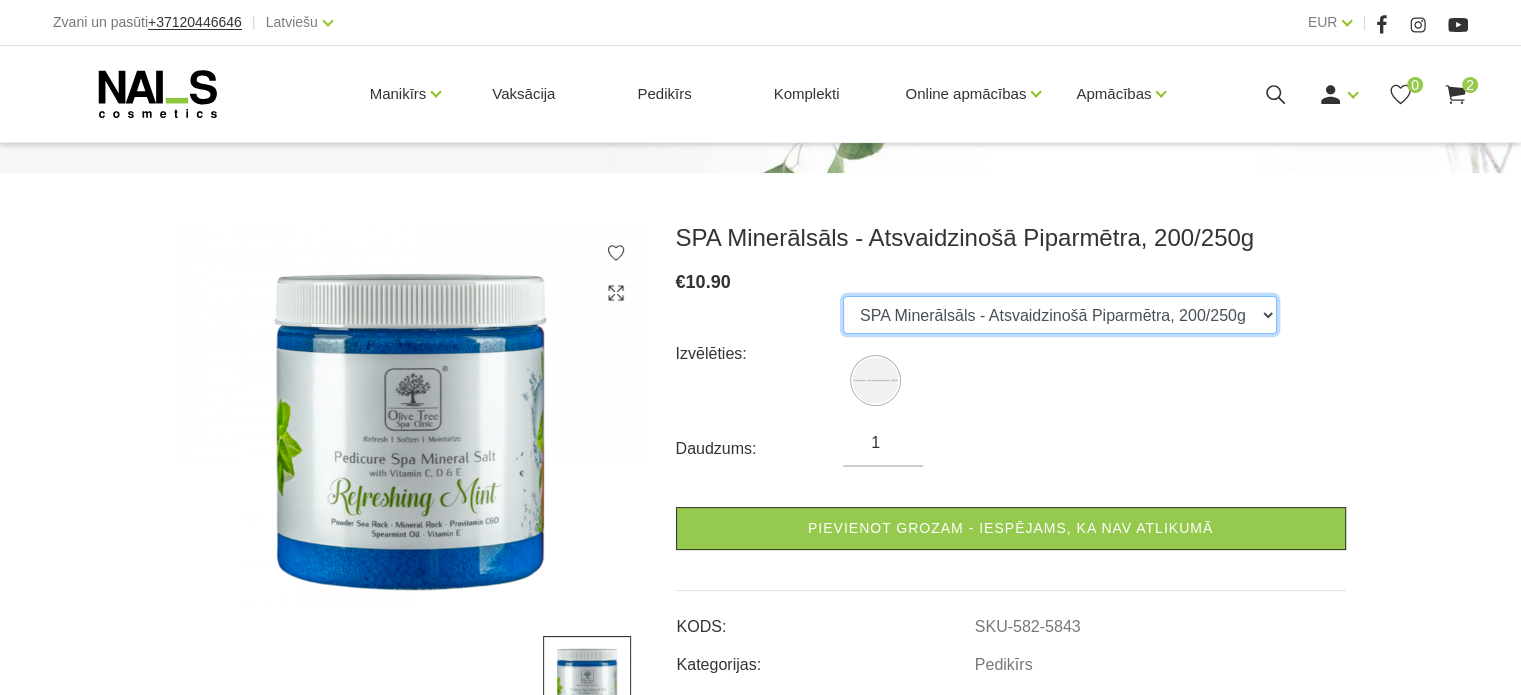 click on "SPA Minerālsāls - Atsvaidzinošā Piparmētra, 200/250g" at bounding box center (1060, 315) 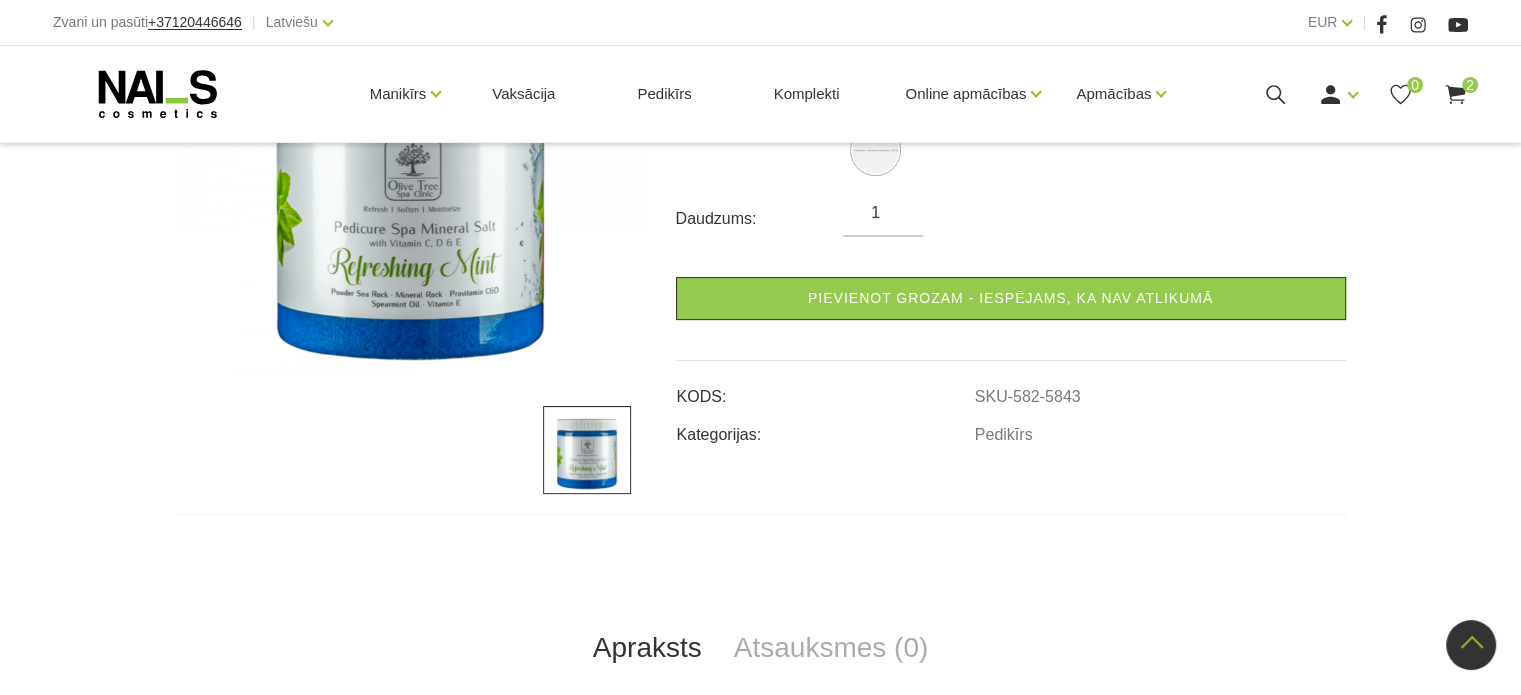 scroll, scrollTop: 300, scrollLeft: 0, axis: vertical 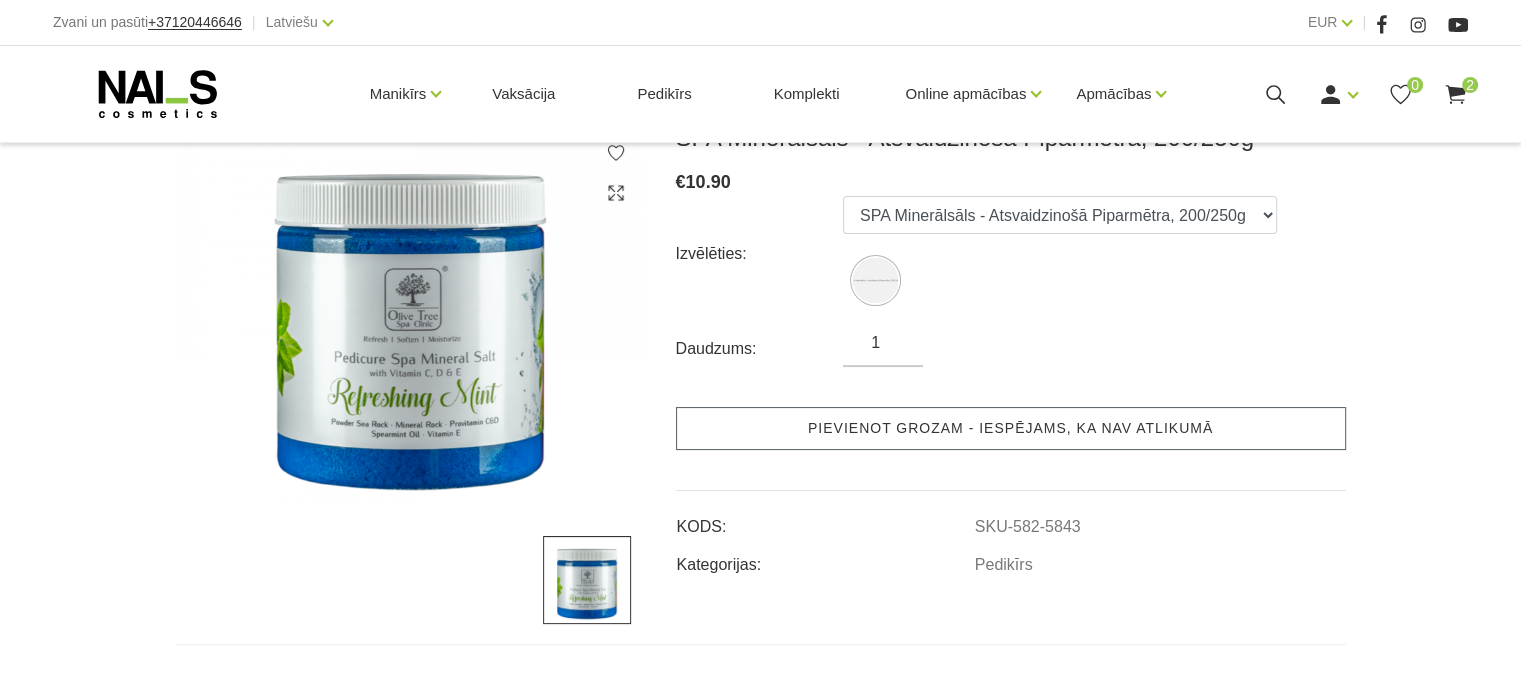 click on "Pievienot grozam - iespējams, ka nav atlikumā" at bounding box center (1011, 428) 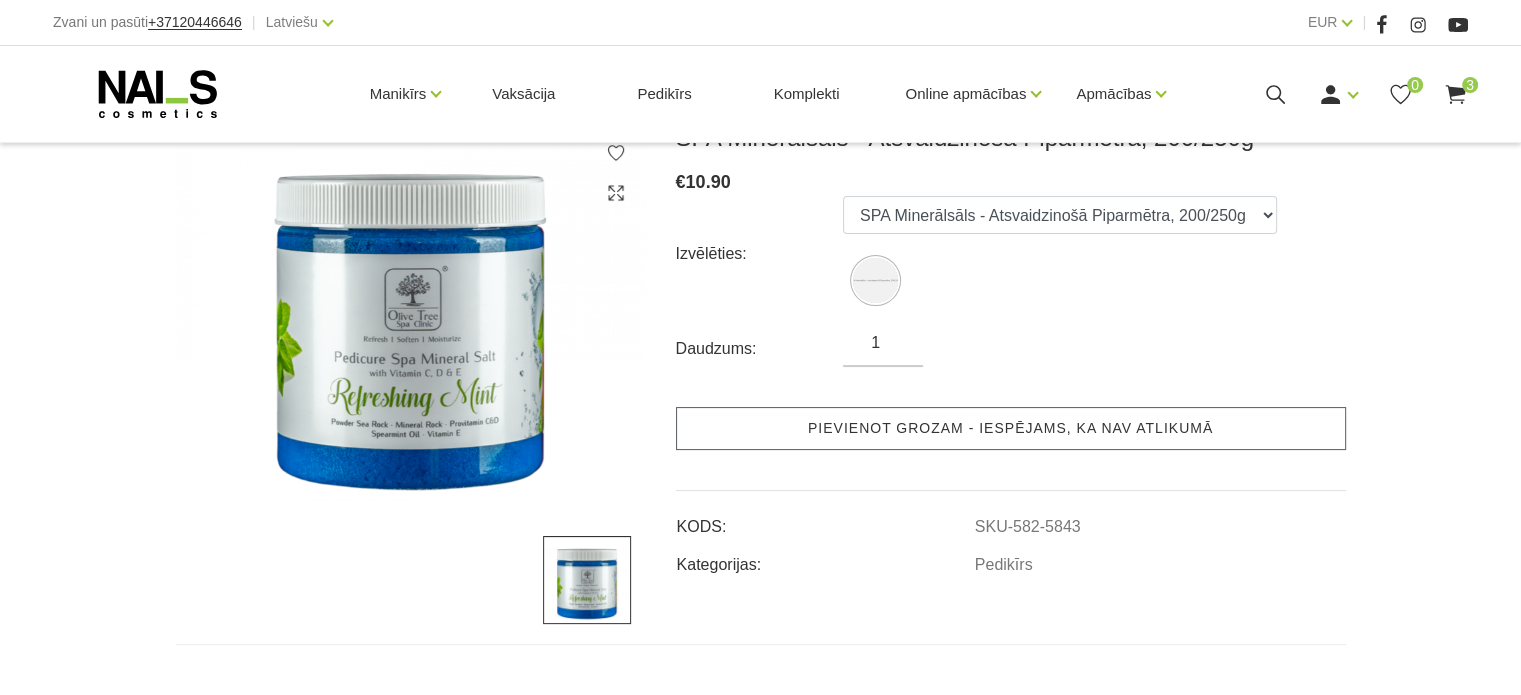 click on "Pievienot grozam - iespējams, ka nav atlikumā" at bounding box center [1011, 428] 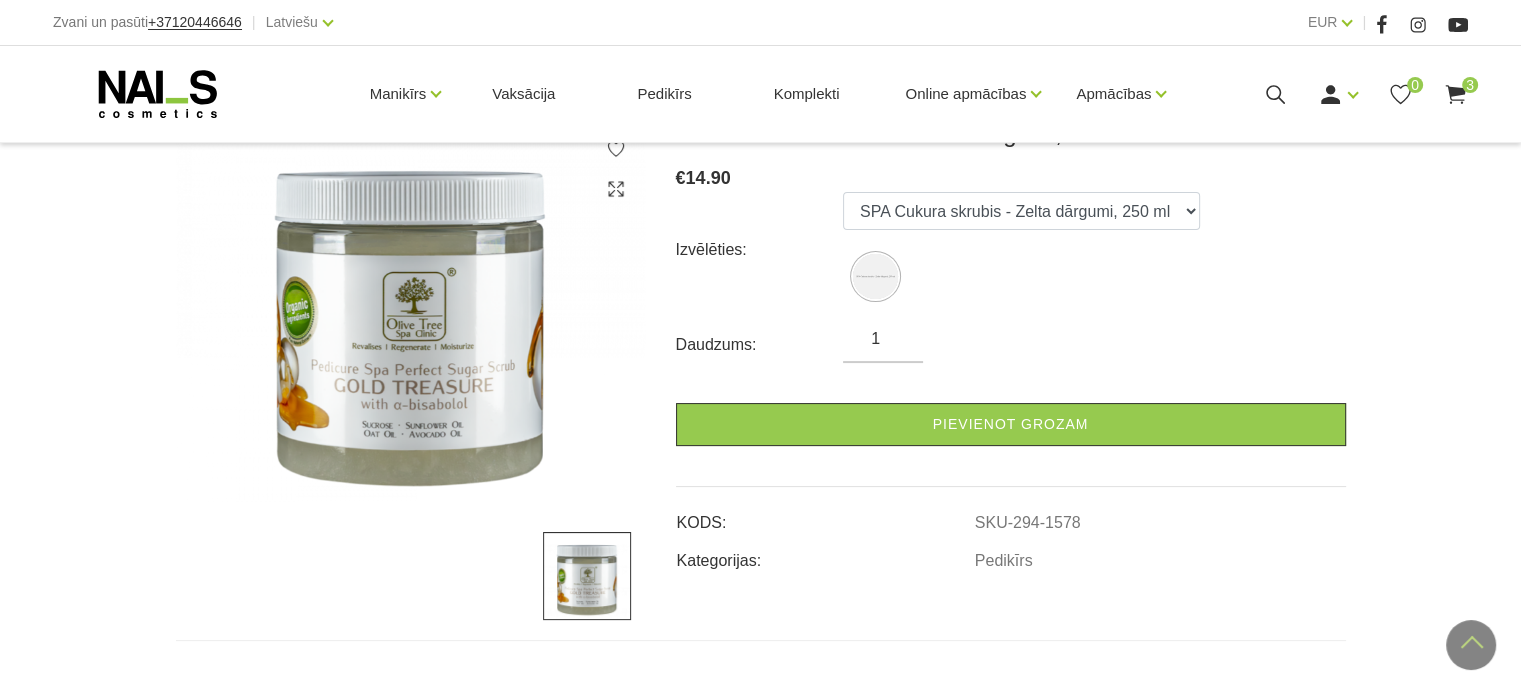 scroll, scrollTop: 200, scrollLeft: 0, axis: vertical 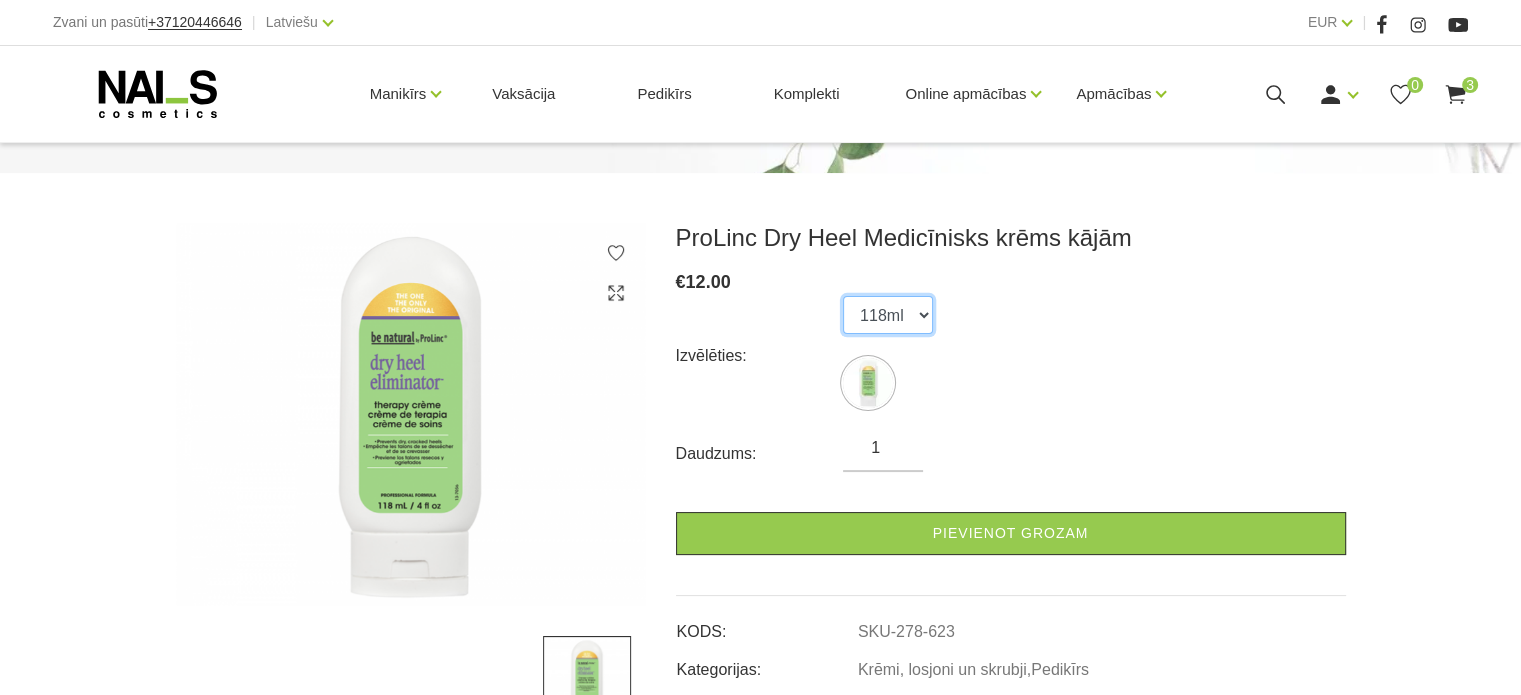 click on "118ml" at bounding box center [888, 315] 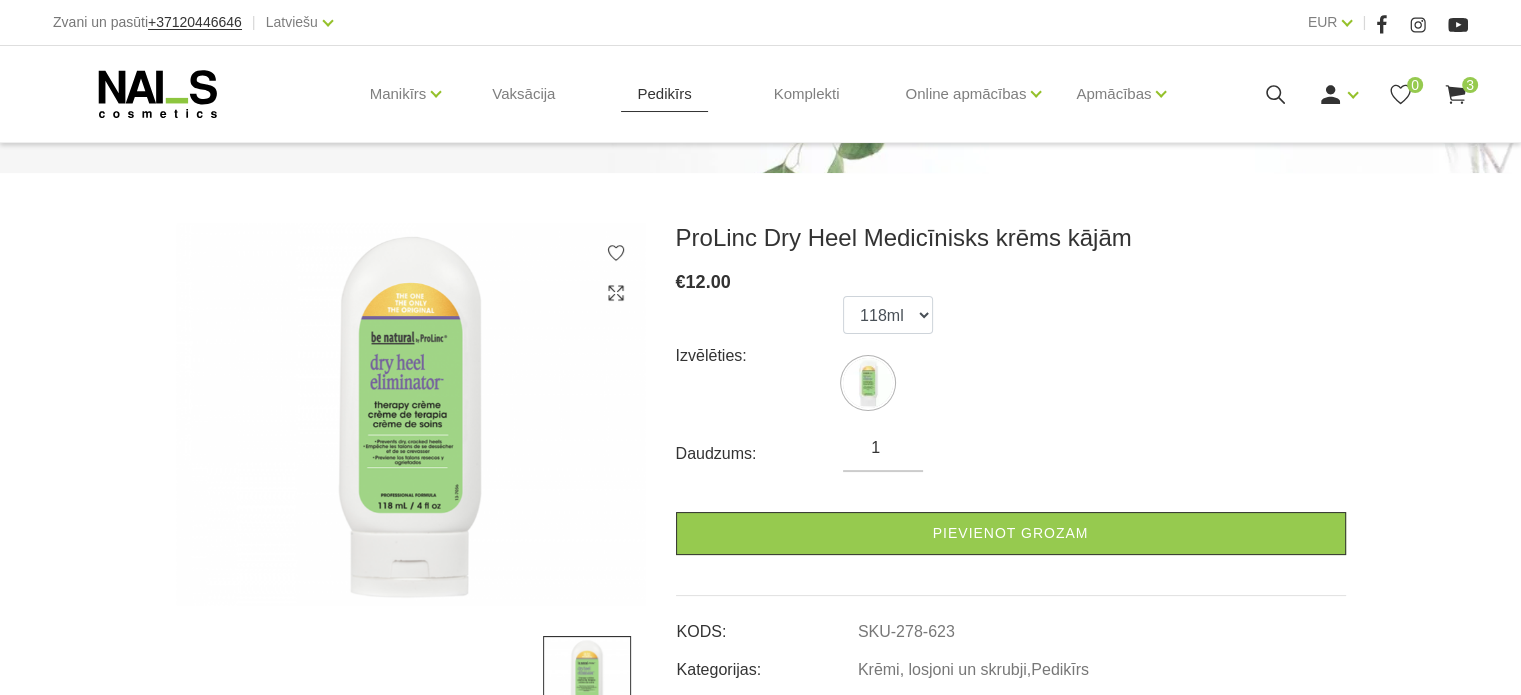 click on "Pedikīrs" at bounding box center [664, 94] 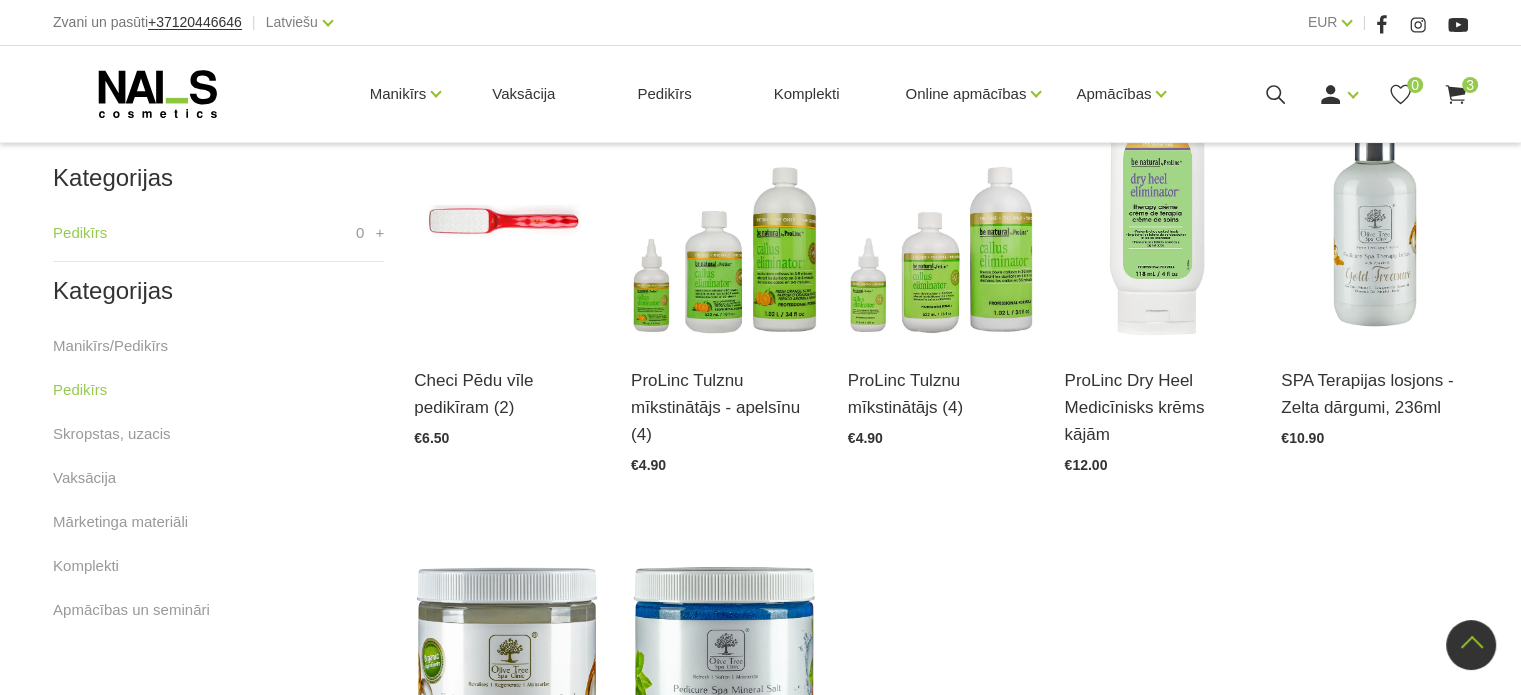 scroll, scrollTop: 500, scrollLeft: 0, axis: vertical 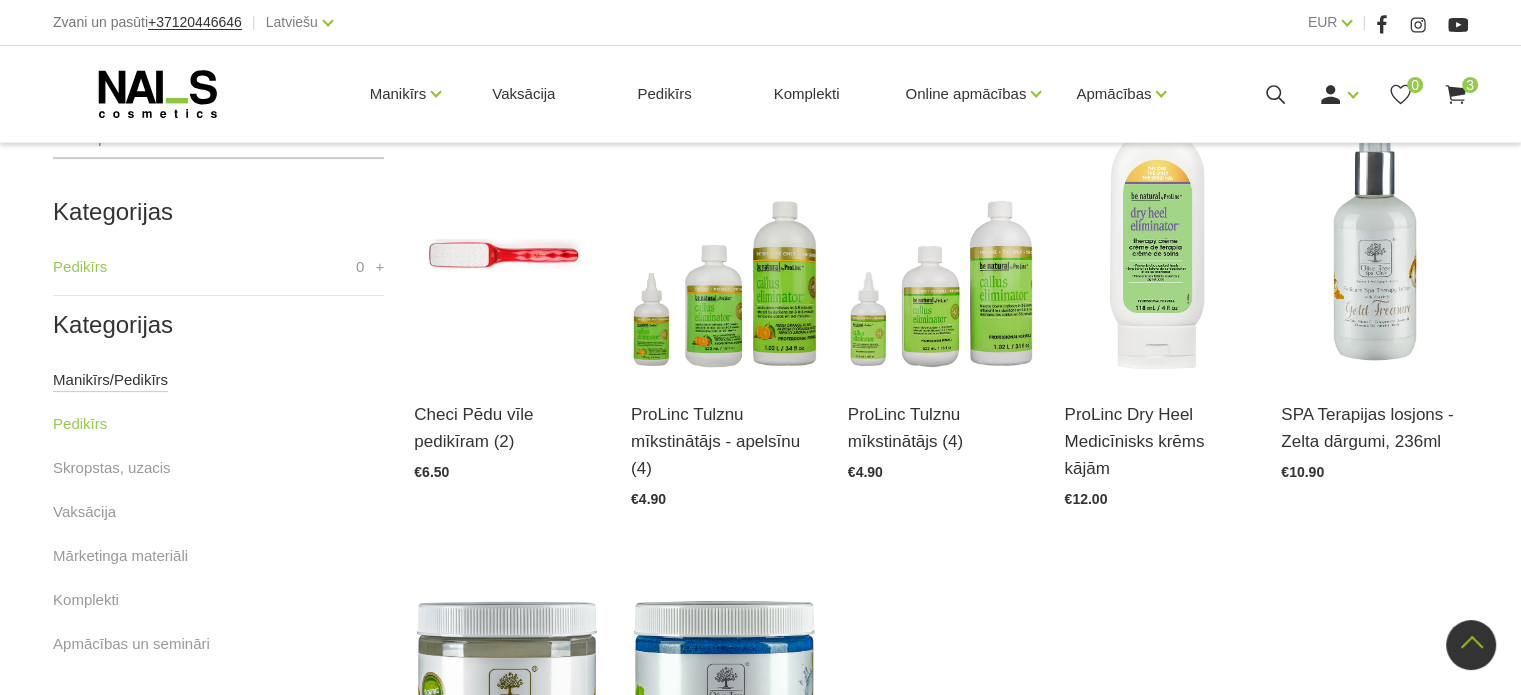 click on "Manikīrs/Pedikīrs" at bounding box center [110, 380] 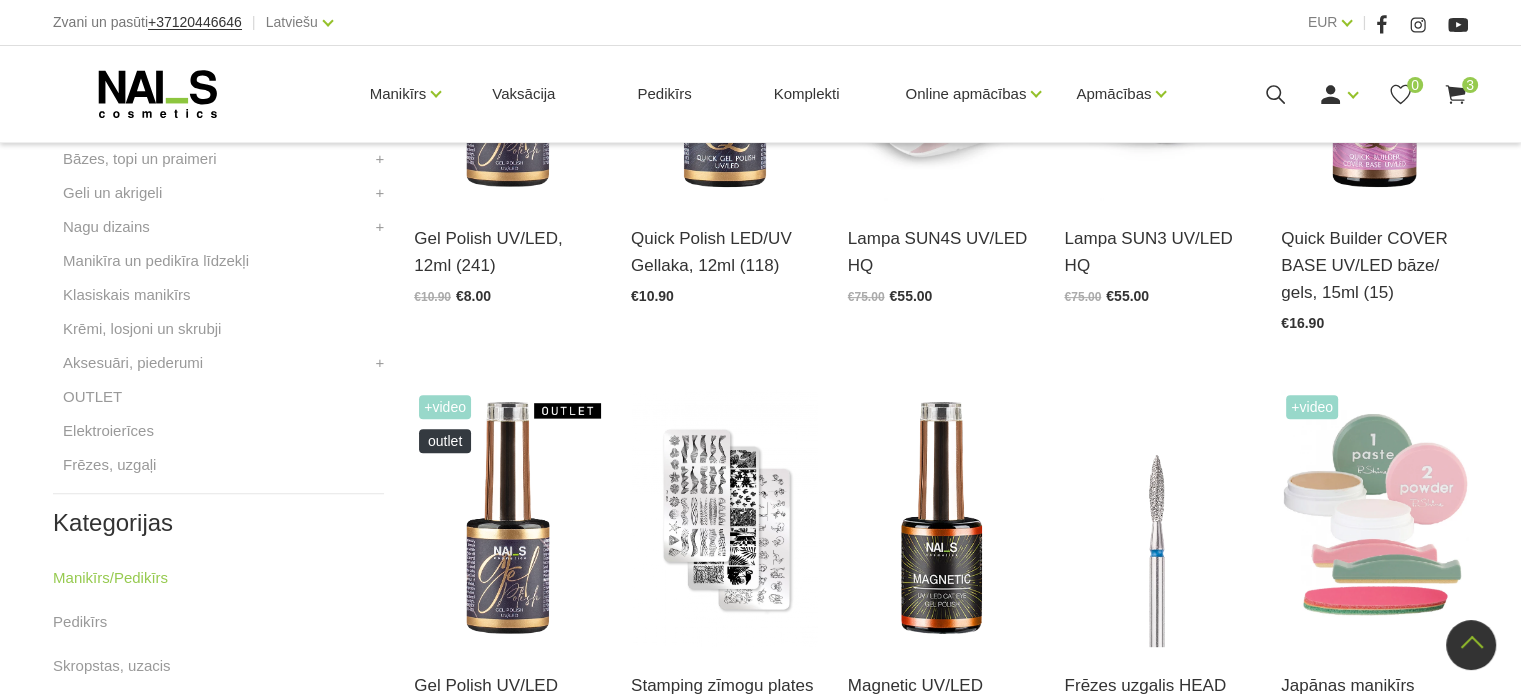 scroll, scrollTop: 900, scrollLeft: 0, axis: vertical 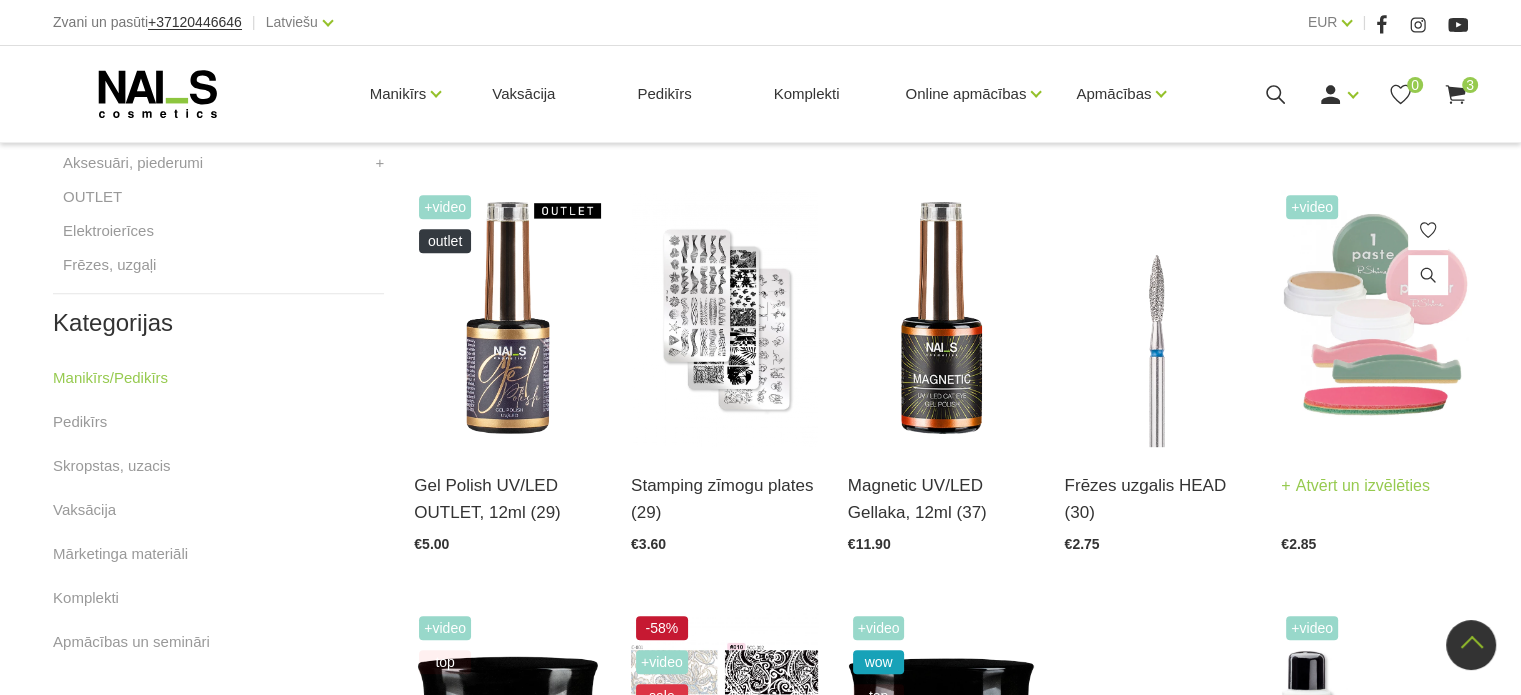 click at bounding box center (1374, 318) 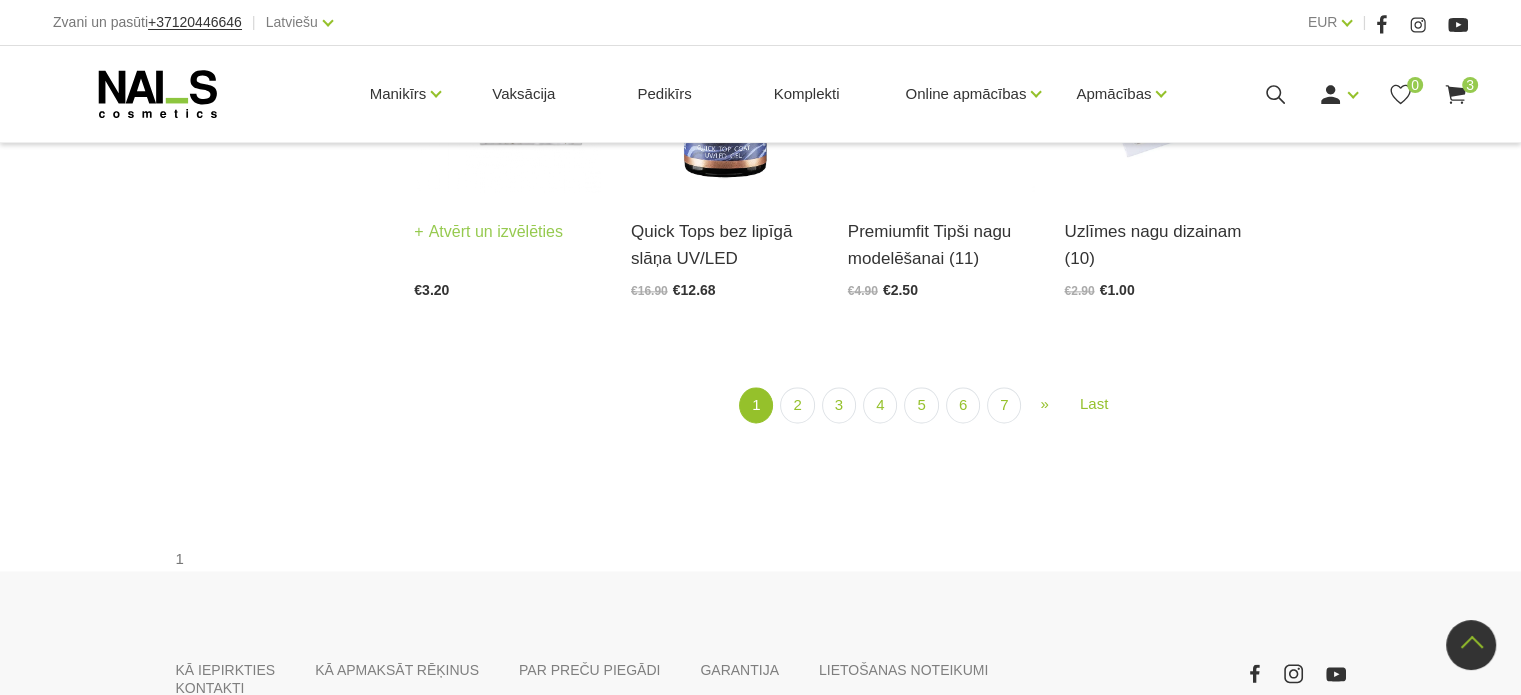 scroll, scrollTop: 2500, scrollLeft: 0, axis: vertical 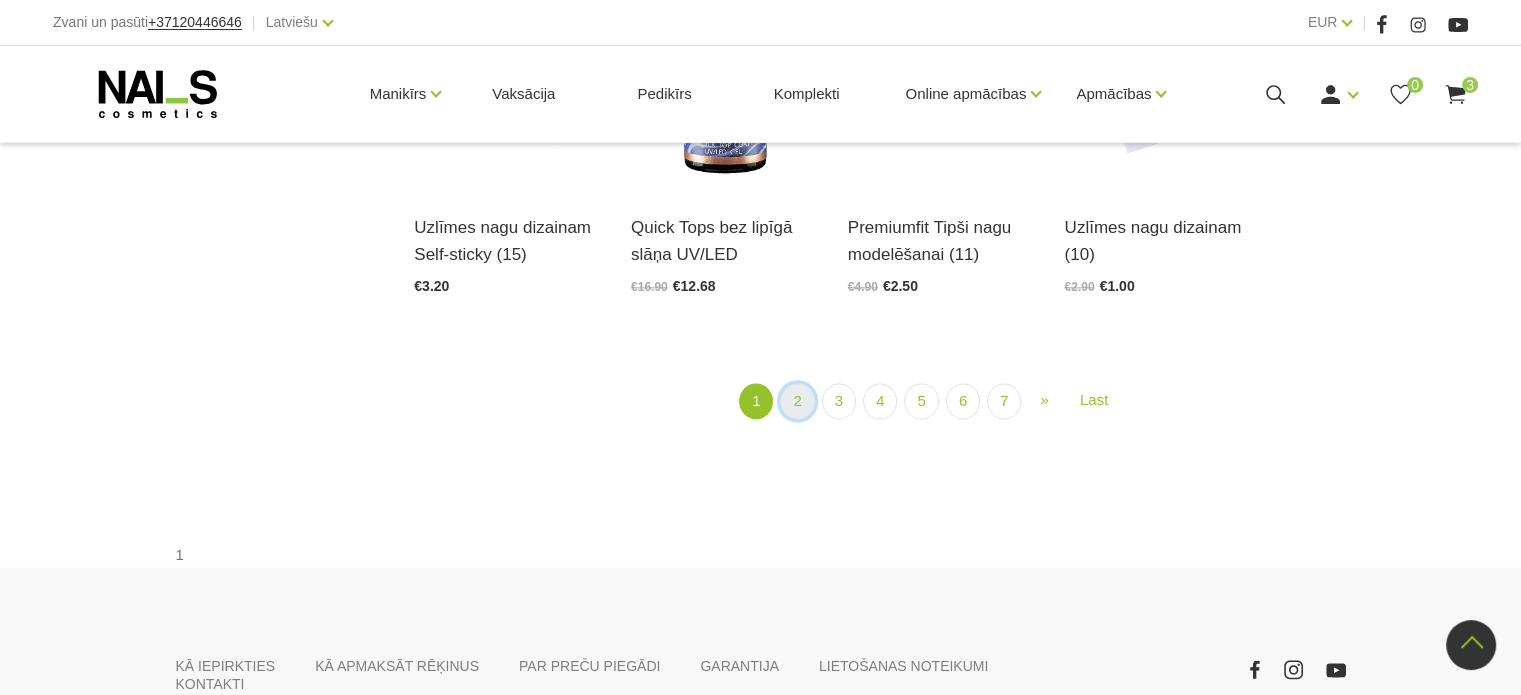 click on "2" at bounding box center [797, 401] 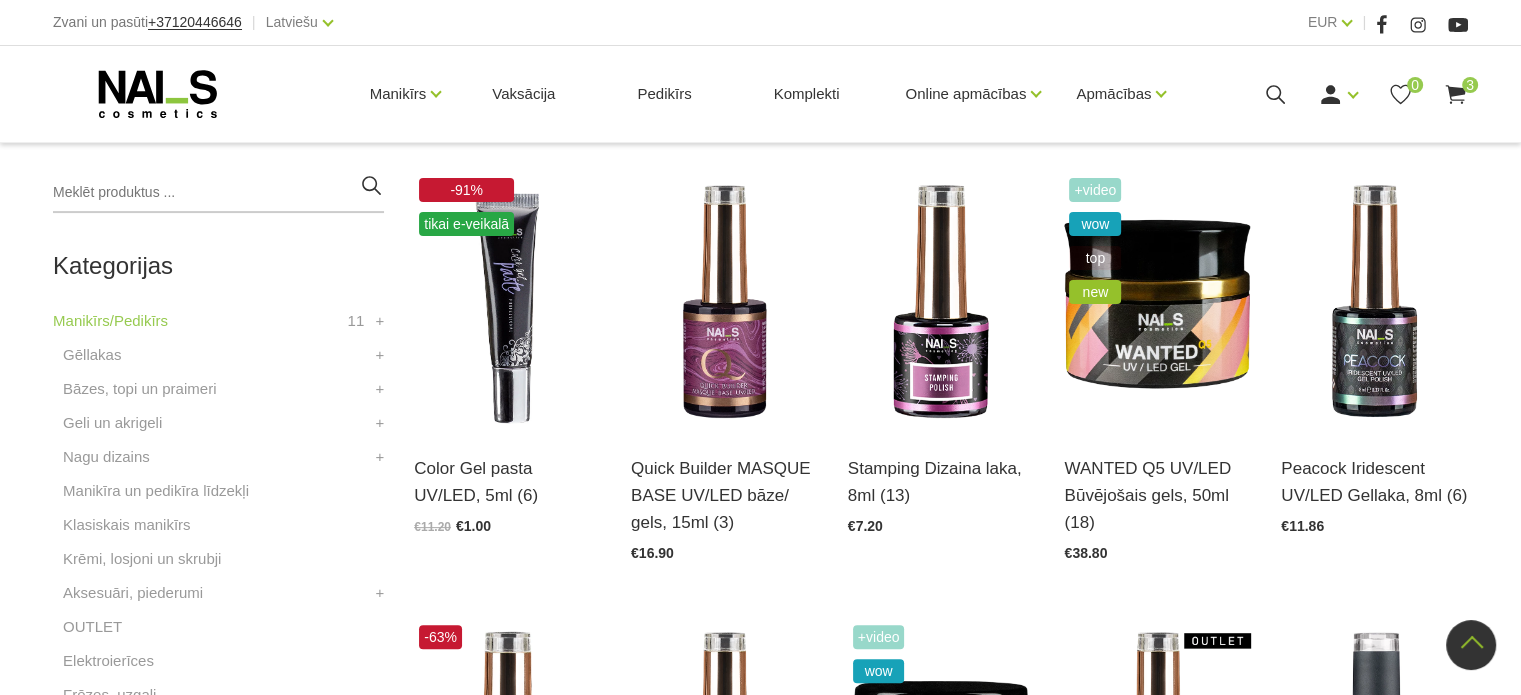 scroll, scrollTop: 432, scrollLeft: 0, axis: vertical 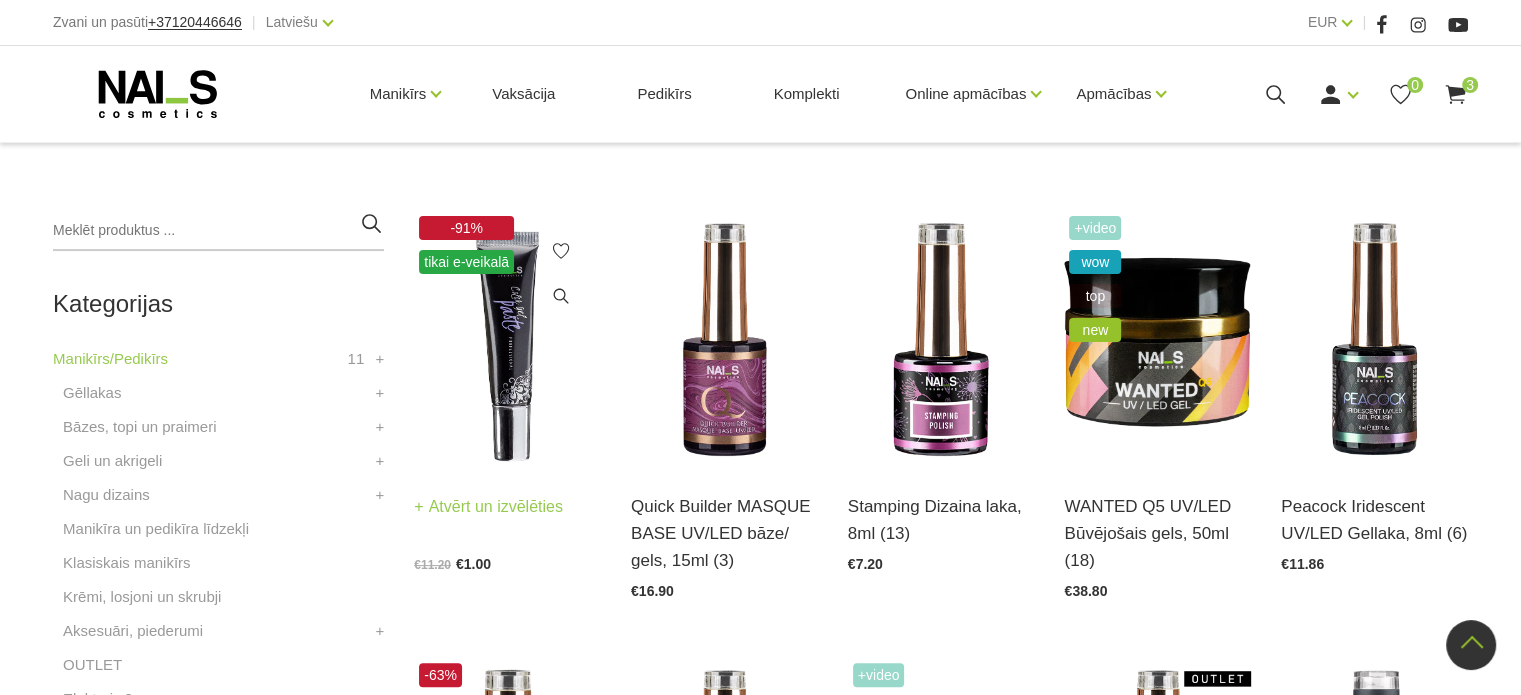 click at bounding box center [507, 339] 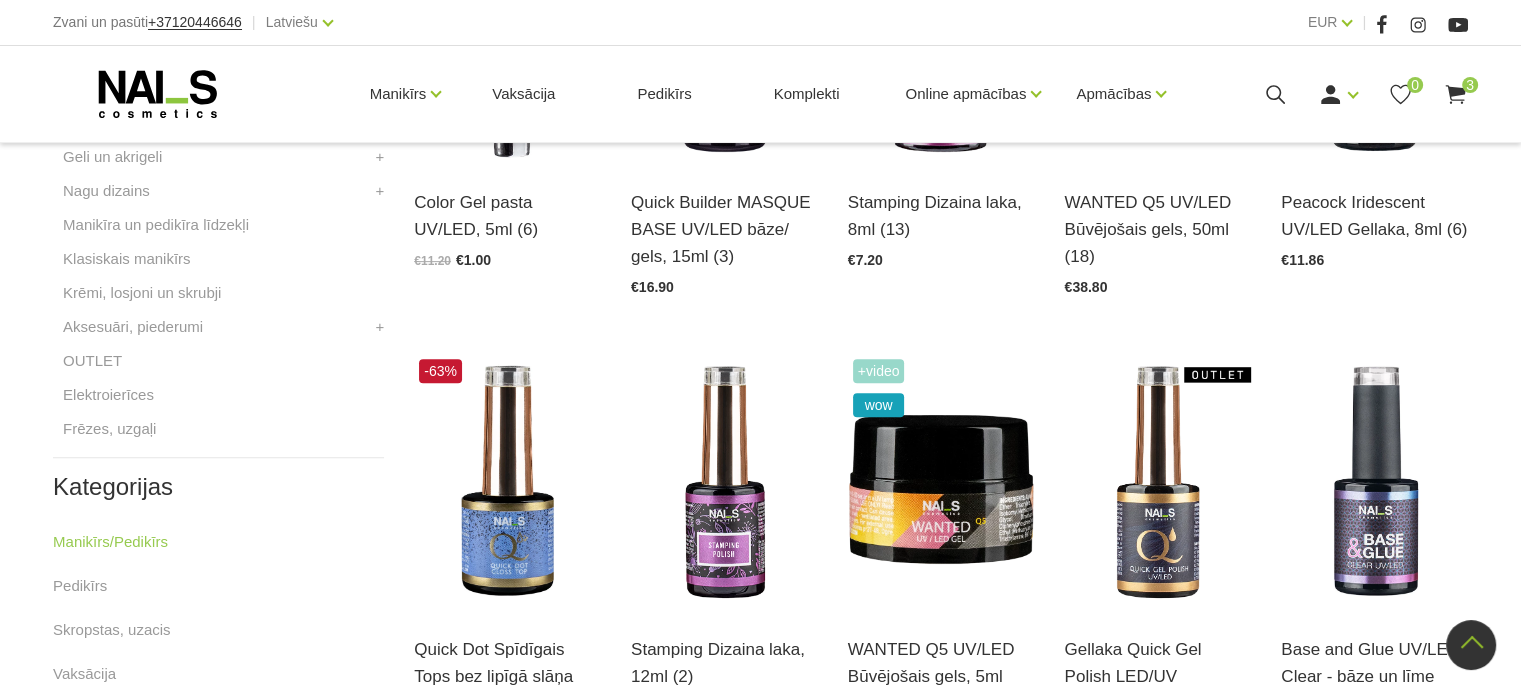 scroll, scrollTop: 832, scrollLeft: 0, axis: vertical 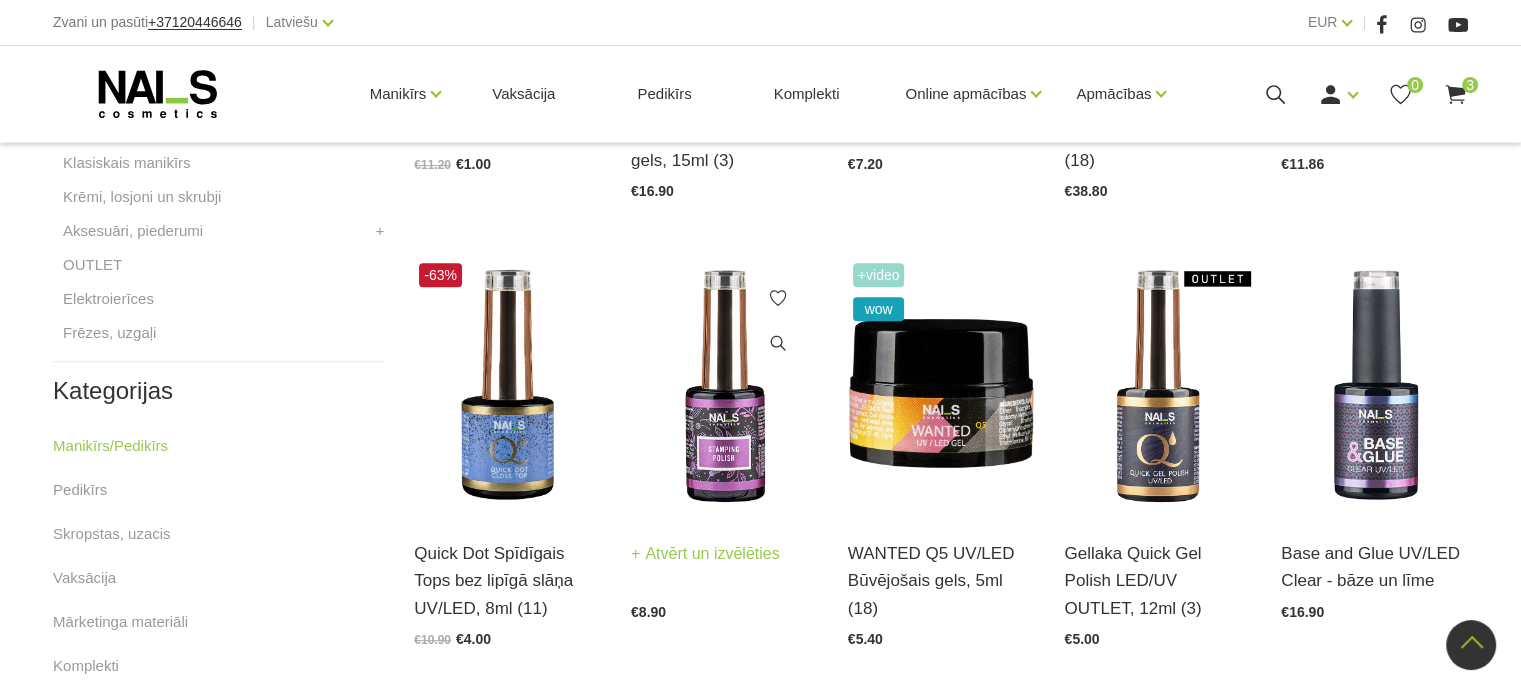 click at bounding box center [724, 386] 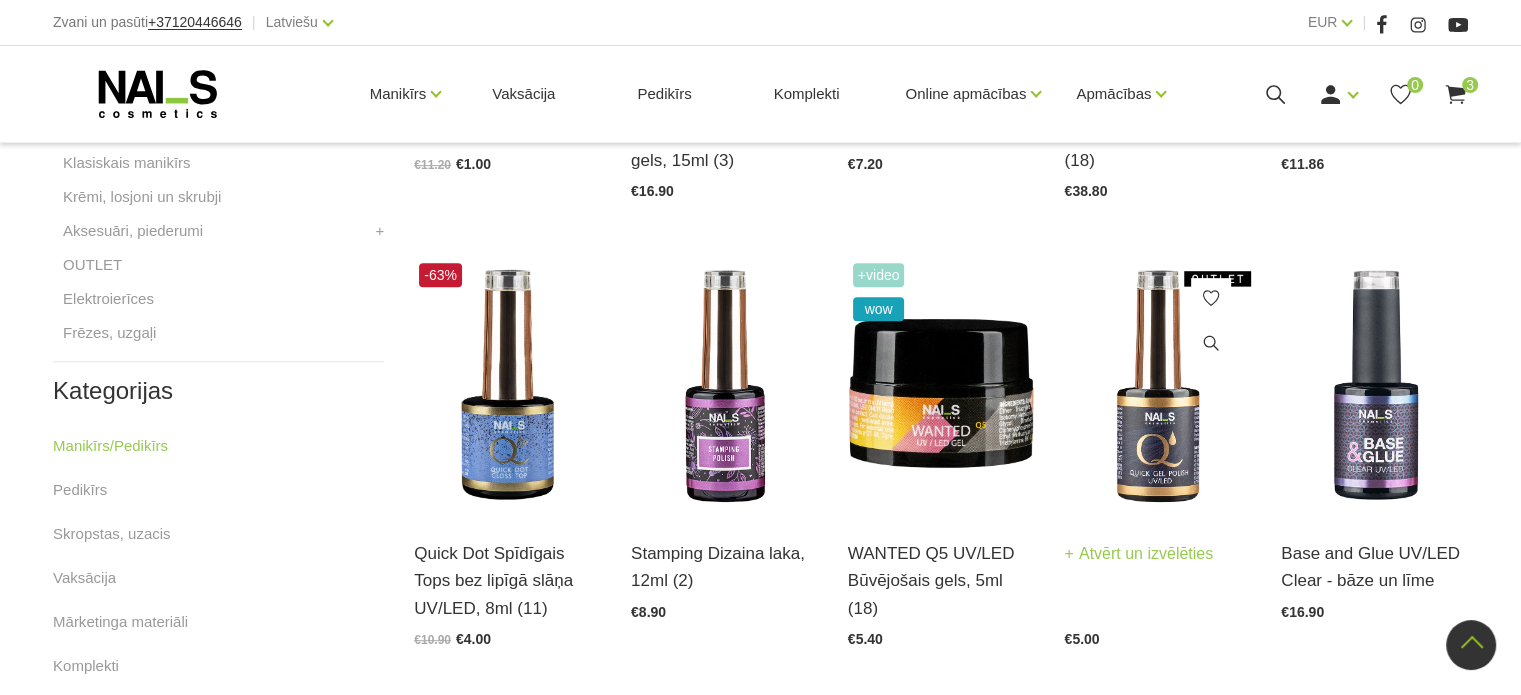 click at bounding box center [1157, 386] 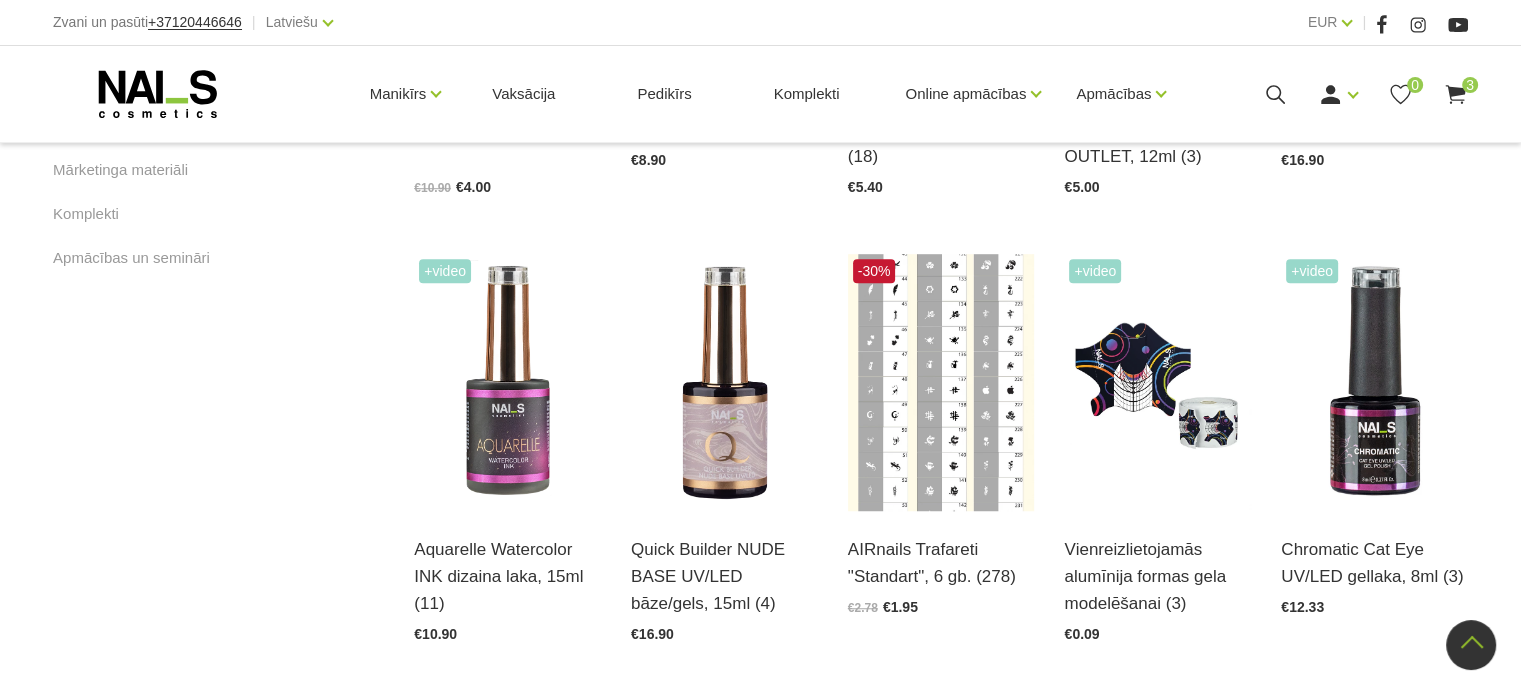 scroll, scrollTop: 1332, scrollLeft: 0, axis: vertical 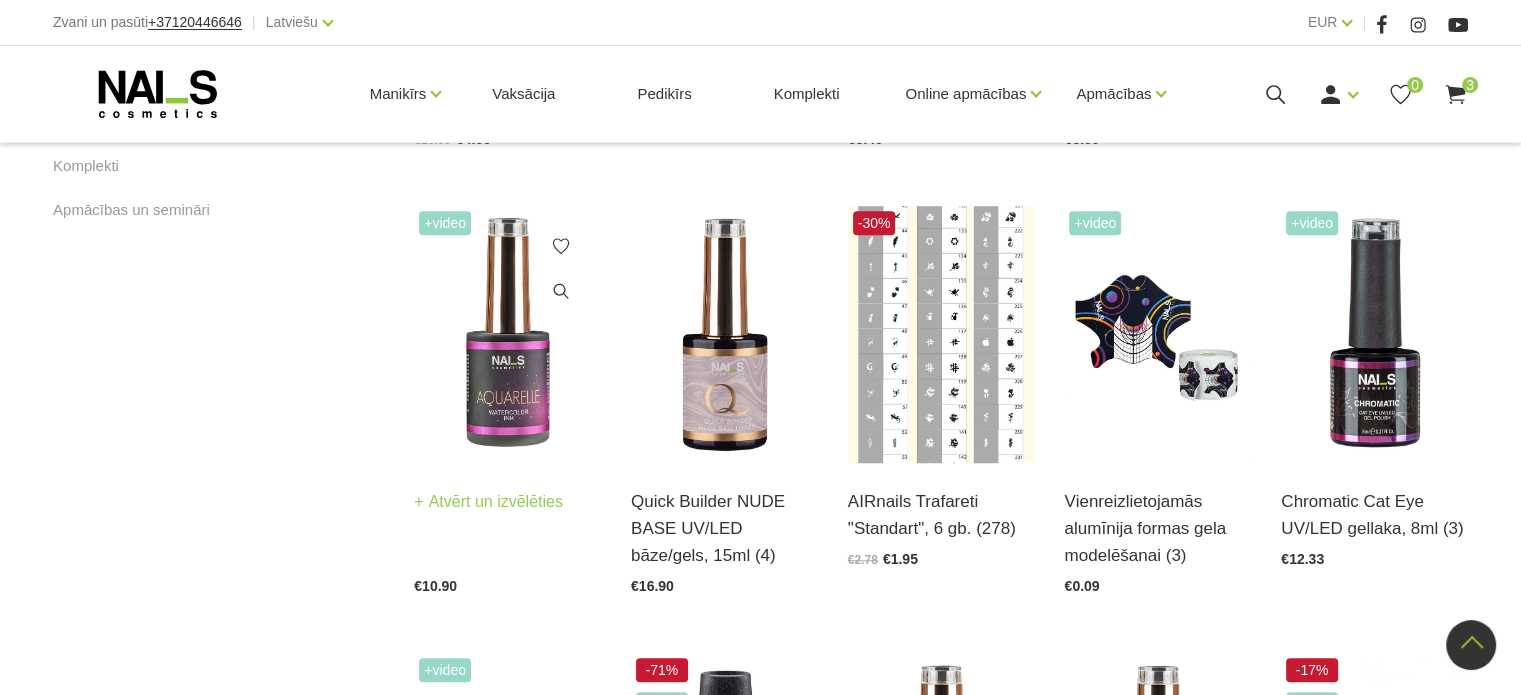 click at bounding box center [507, 334] 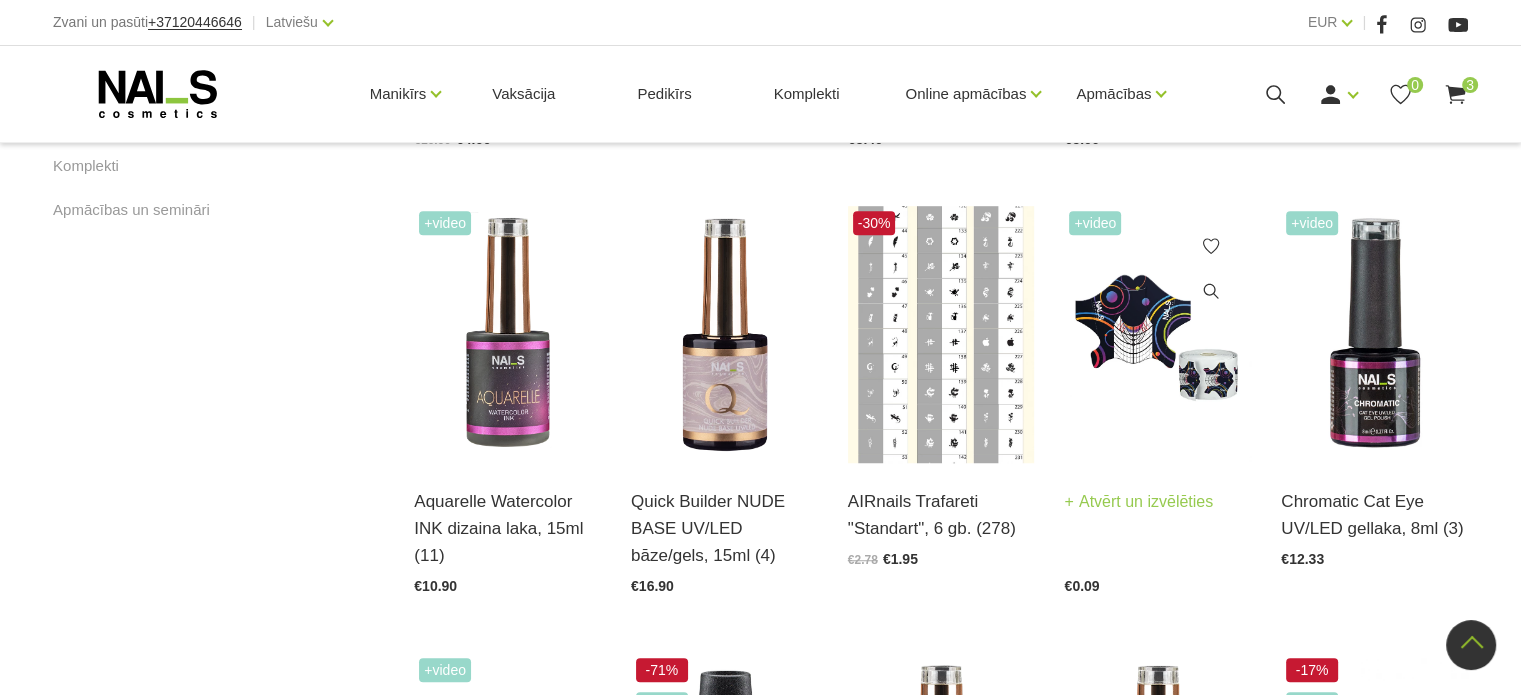 click at bounding box center [1157, 334] 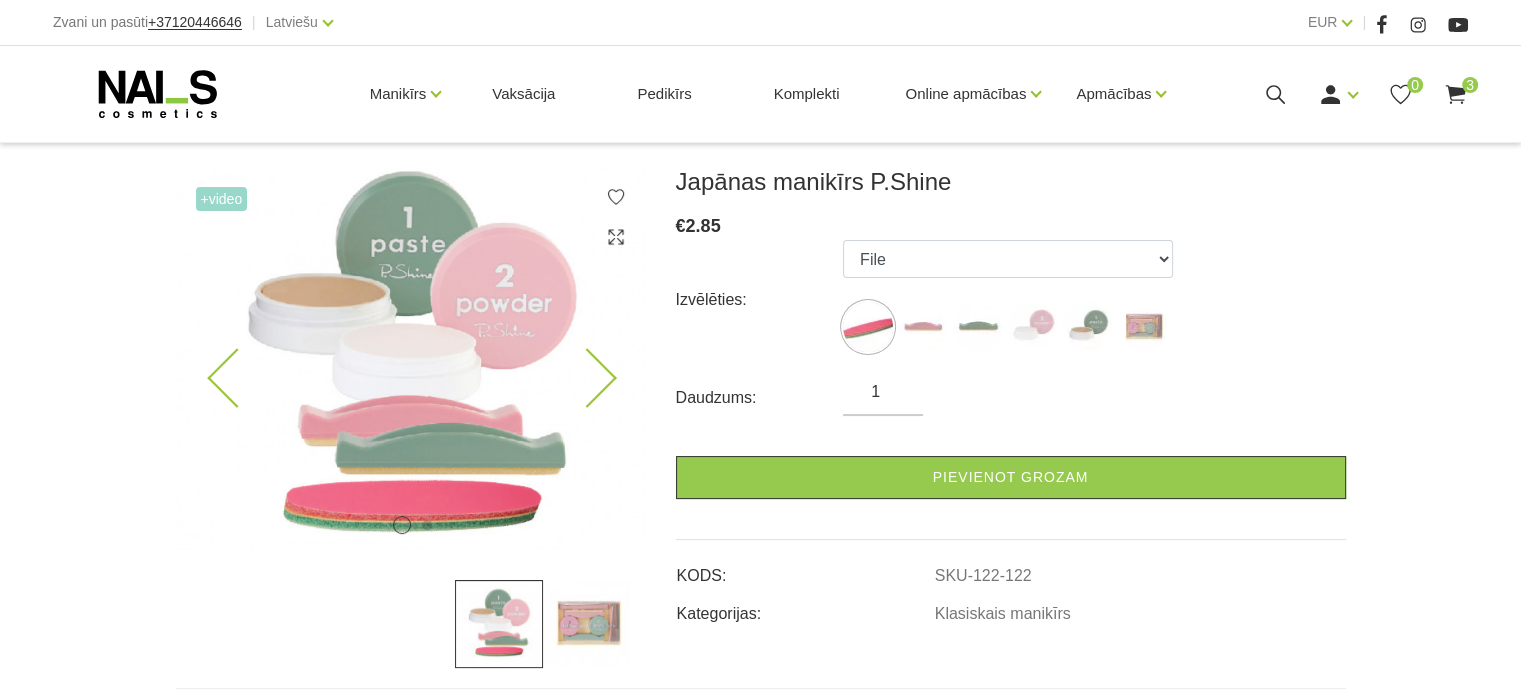 scroll, scrollTop: 300, scrollLeft: 0, axis: vertical 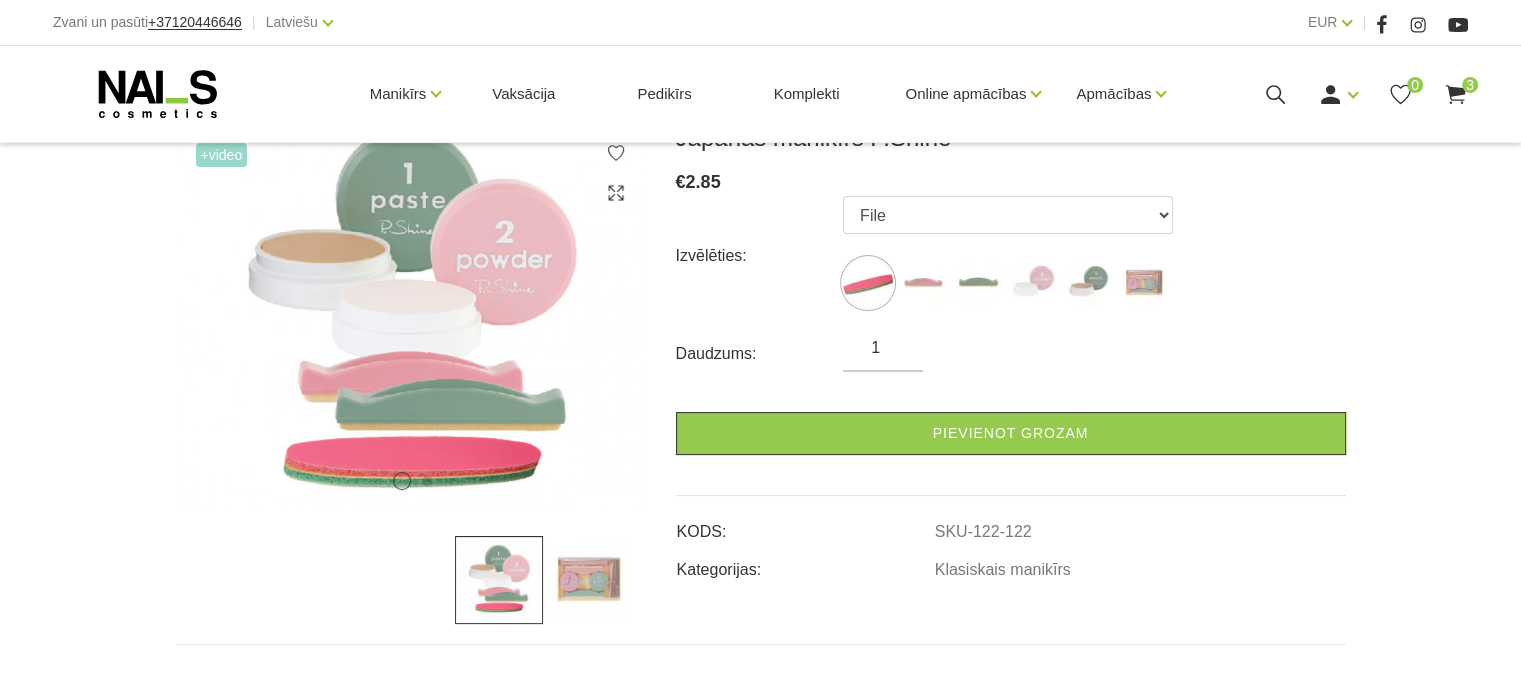 click at bounding box center (587, 580) 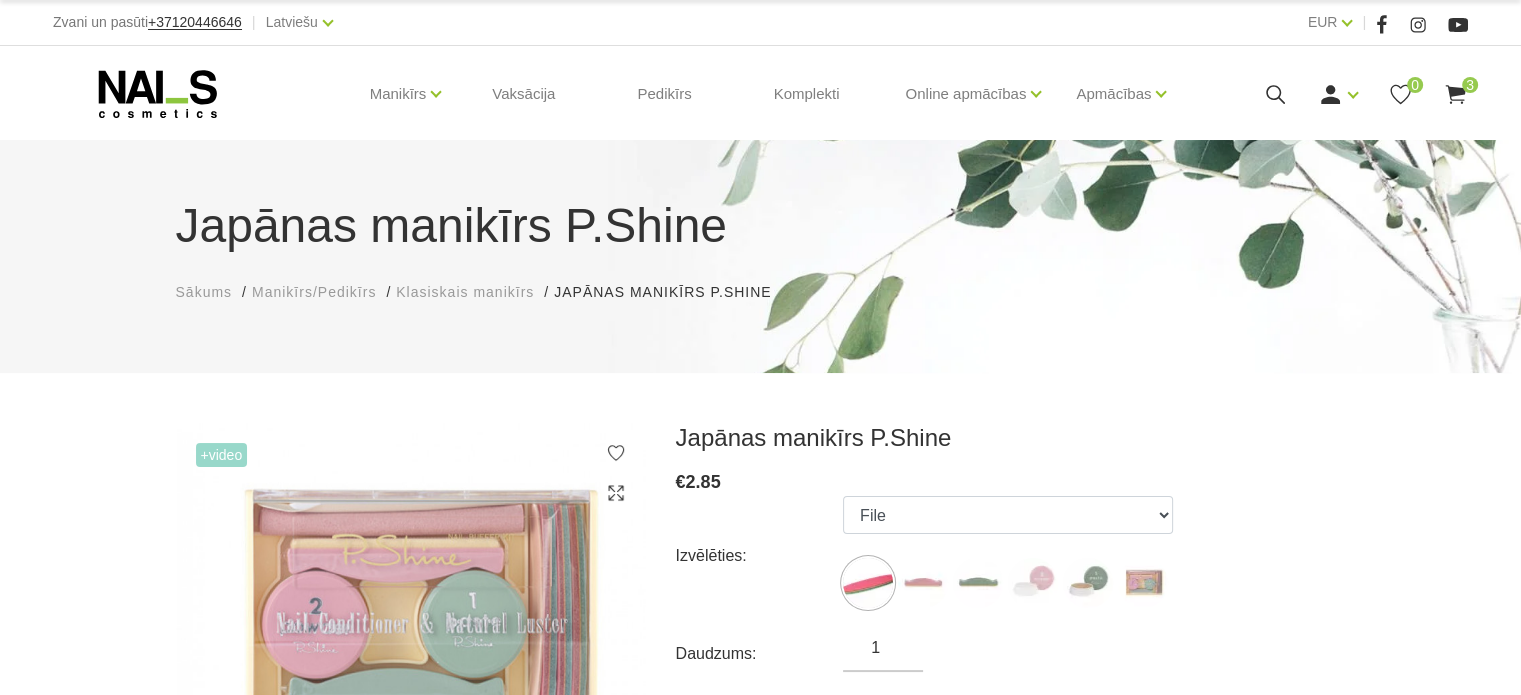 scroll, scrollTop: 0, scrollLeft: 0, axis: both 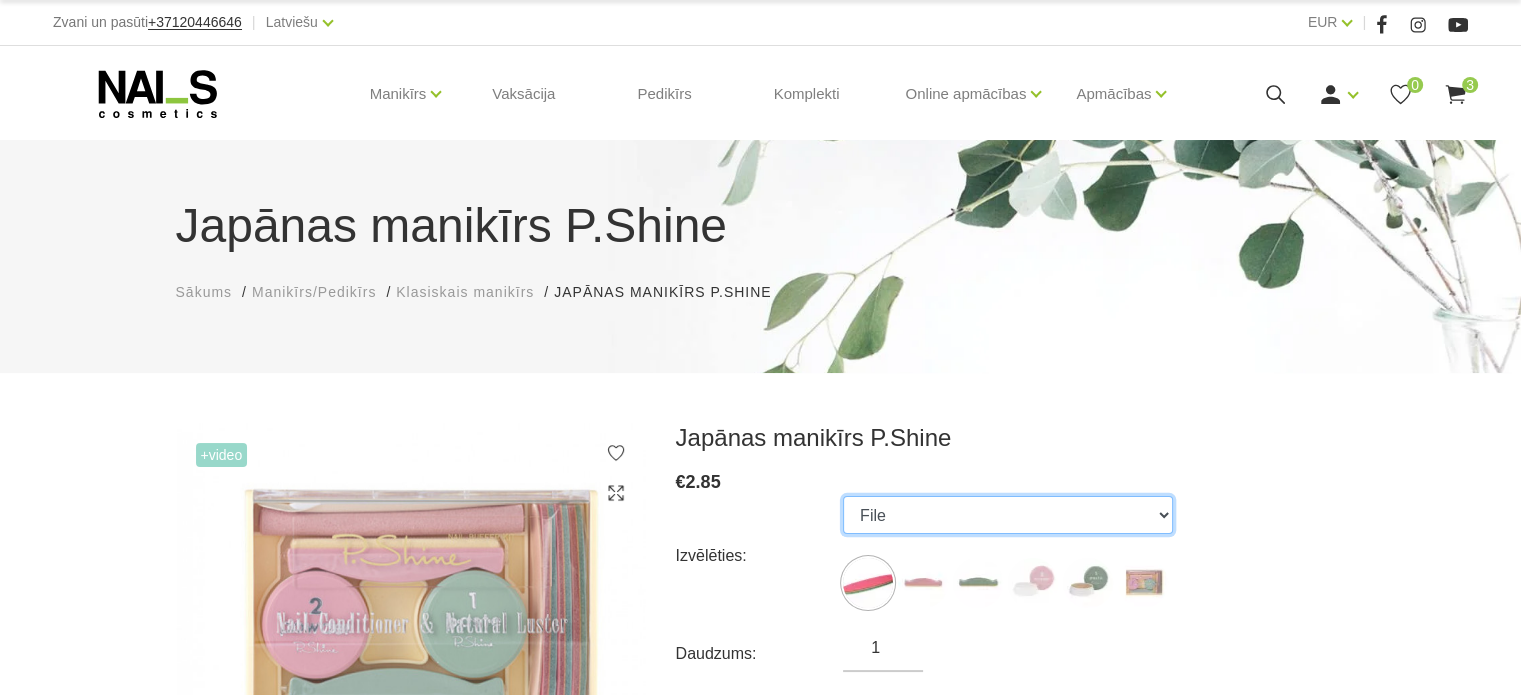 click on "File Pink Buffer Green Buffer Powder Paste "P-Shine" Nail Care Kit" at bounding box center (1008, 515) 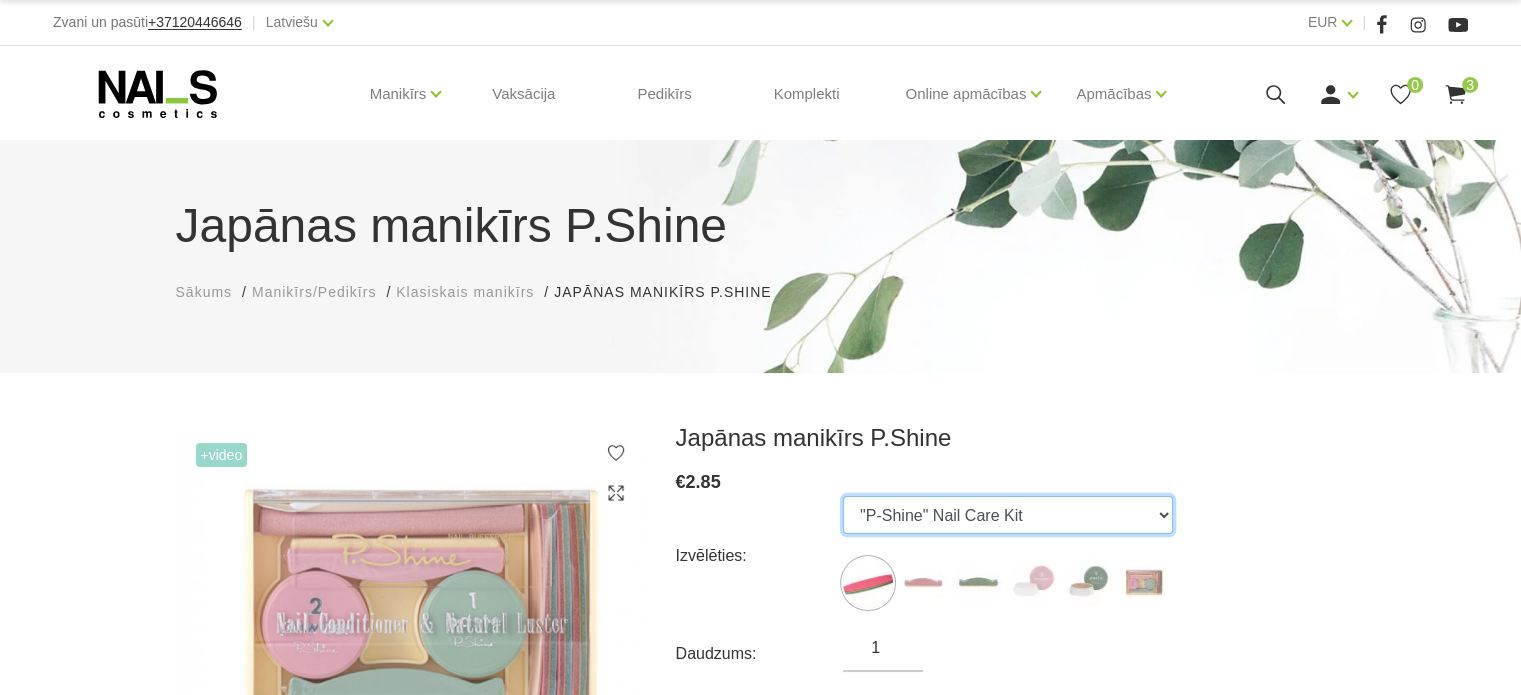 click on "File Pink Buffer Green Buffer Powder Paste "P-Shine" Nail Care Kit" at bounding box center (1008, 515) 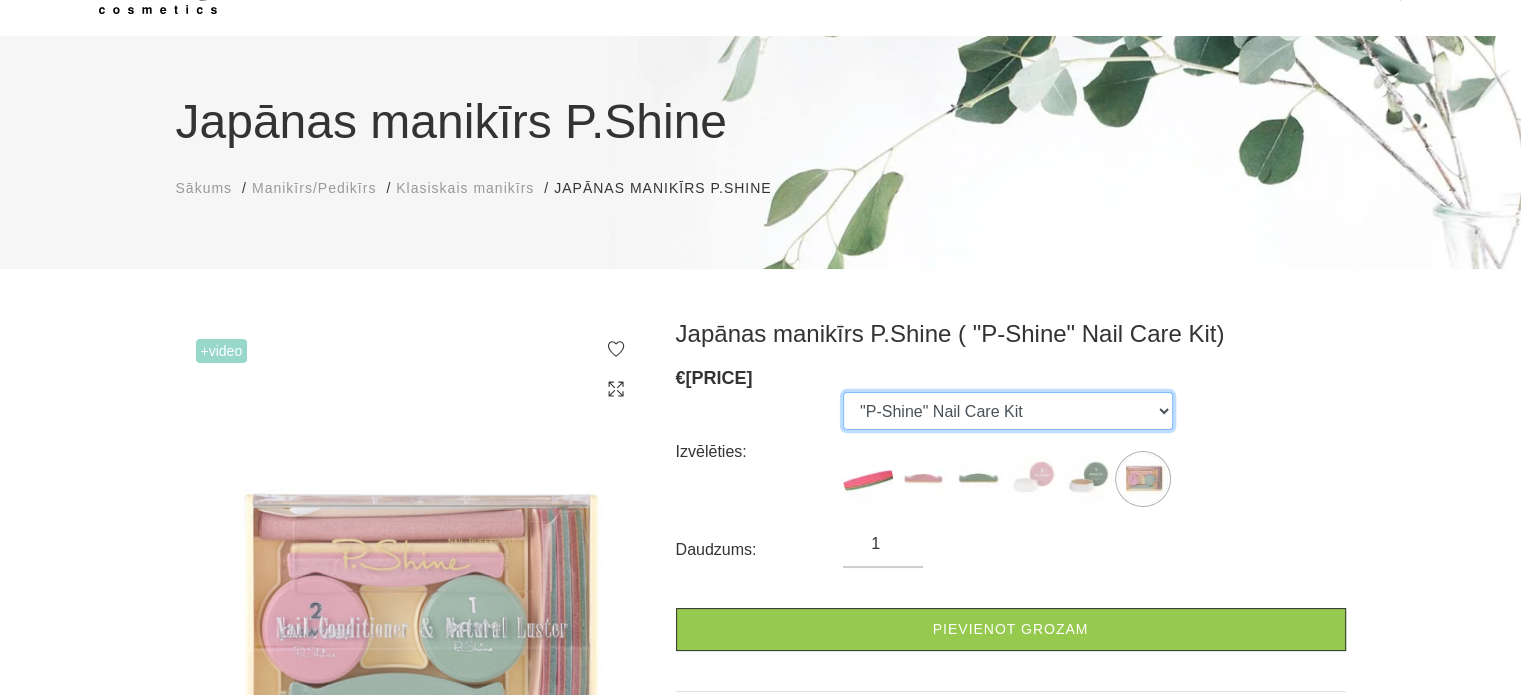 scroll, scrollTop: 100, scrollLeft: 0, axis: vertical 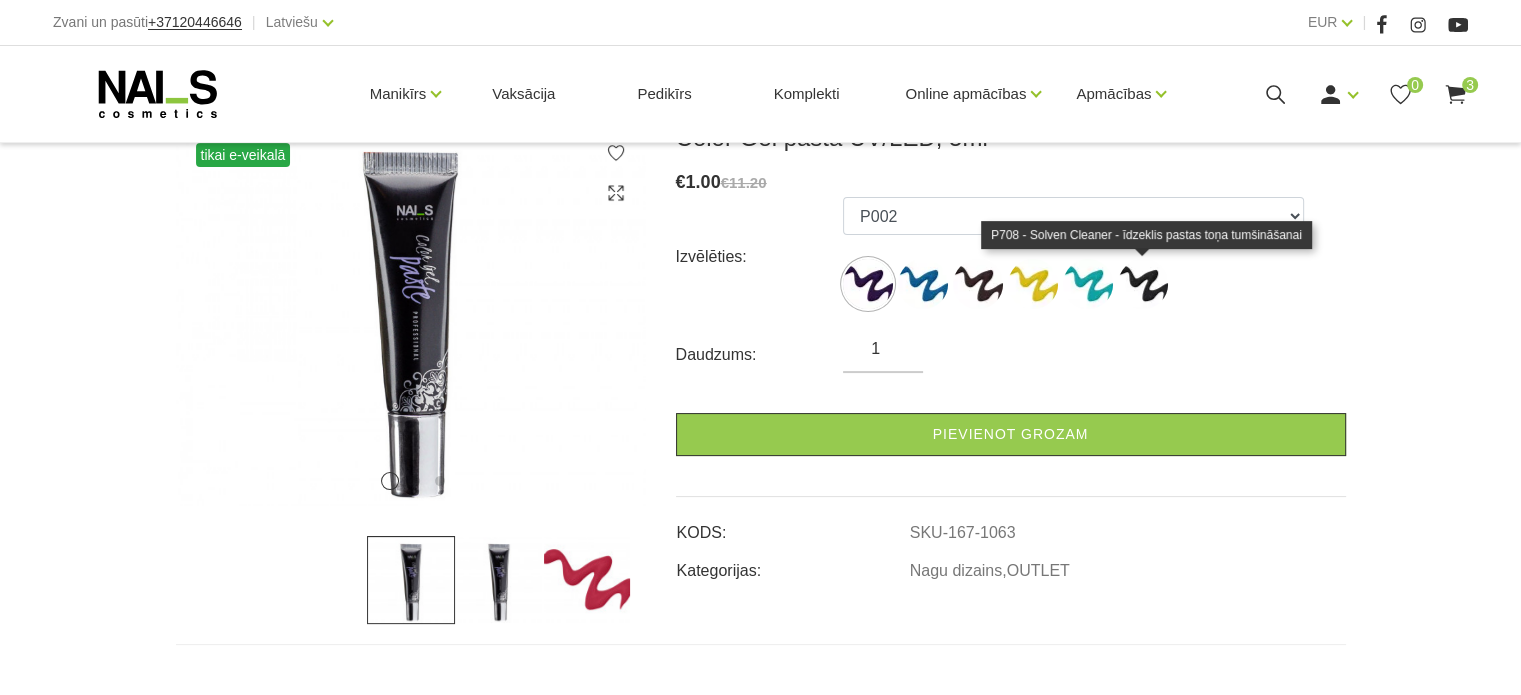click at bounding box center [1143, 284] 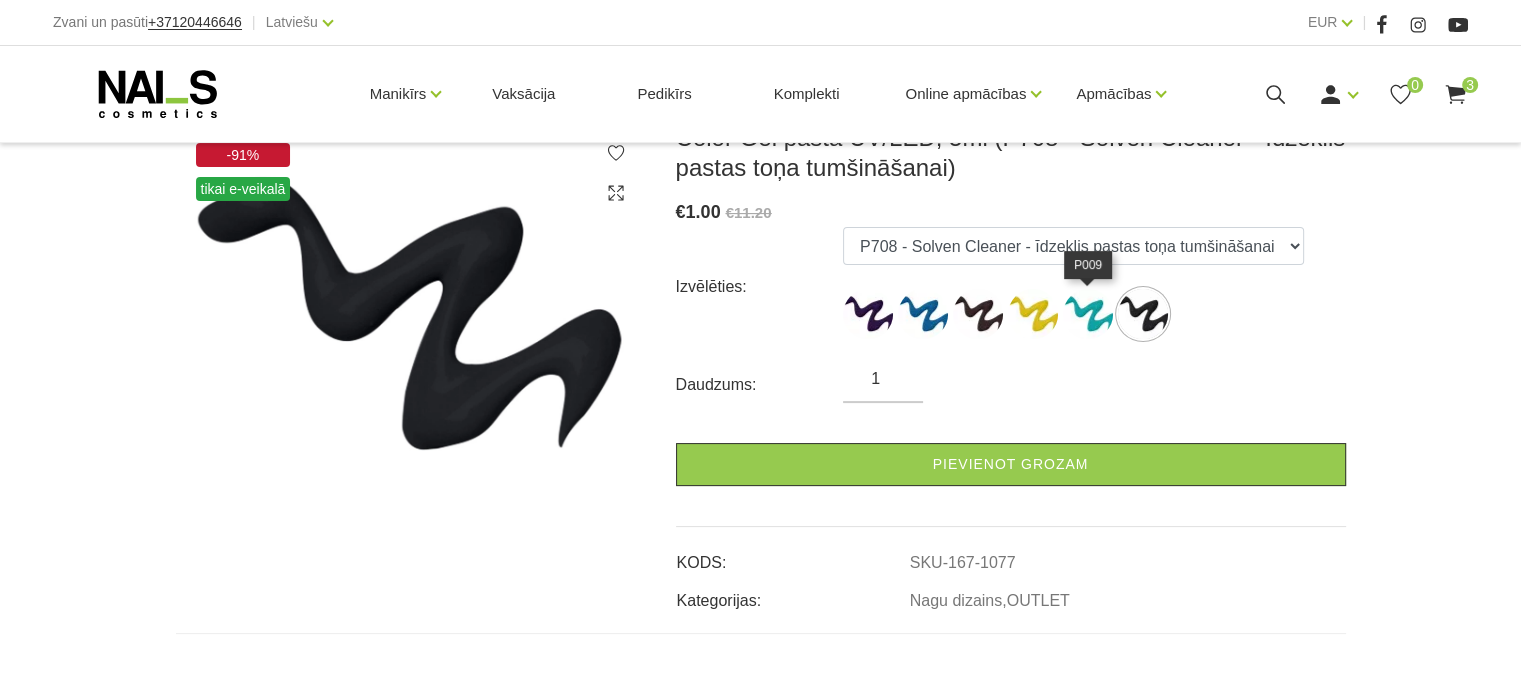 click at bounding box center [1088, 314] 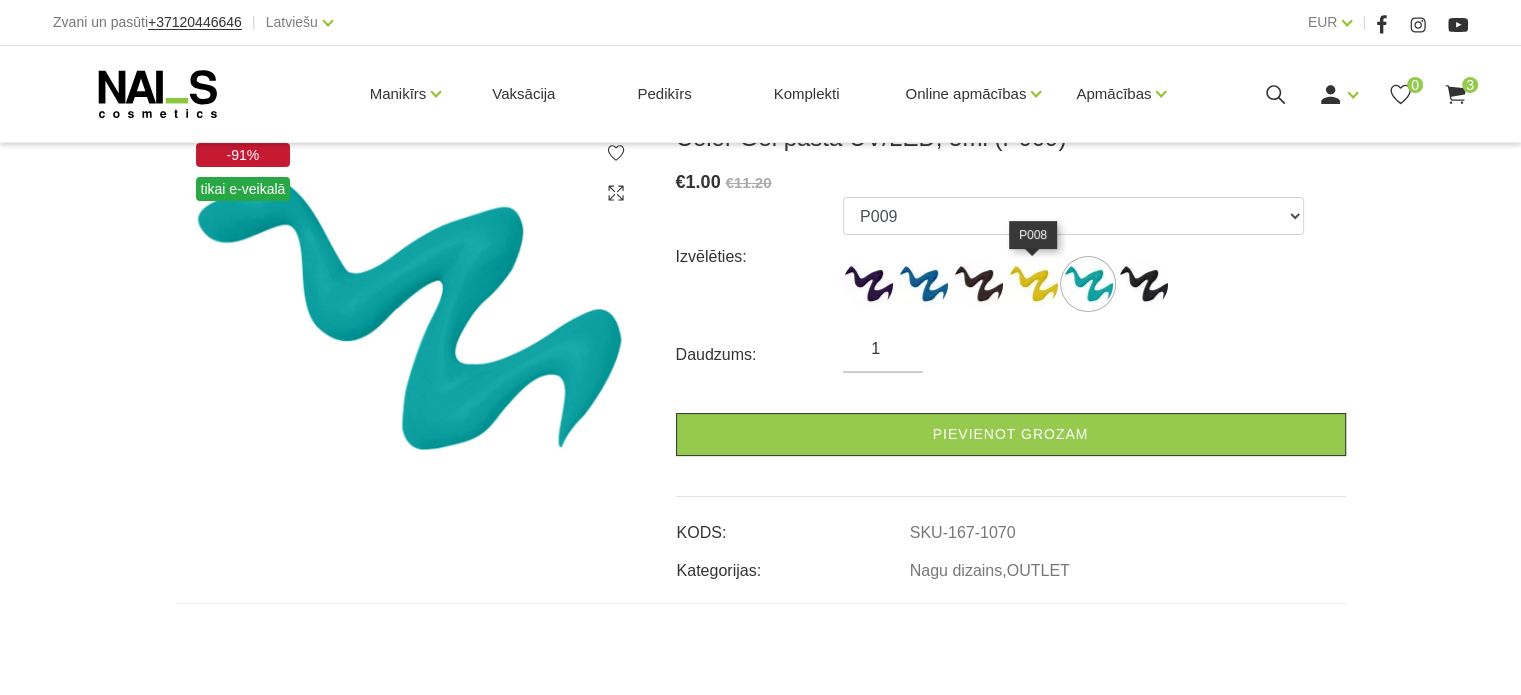 click at bounding box center [1033, 284] 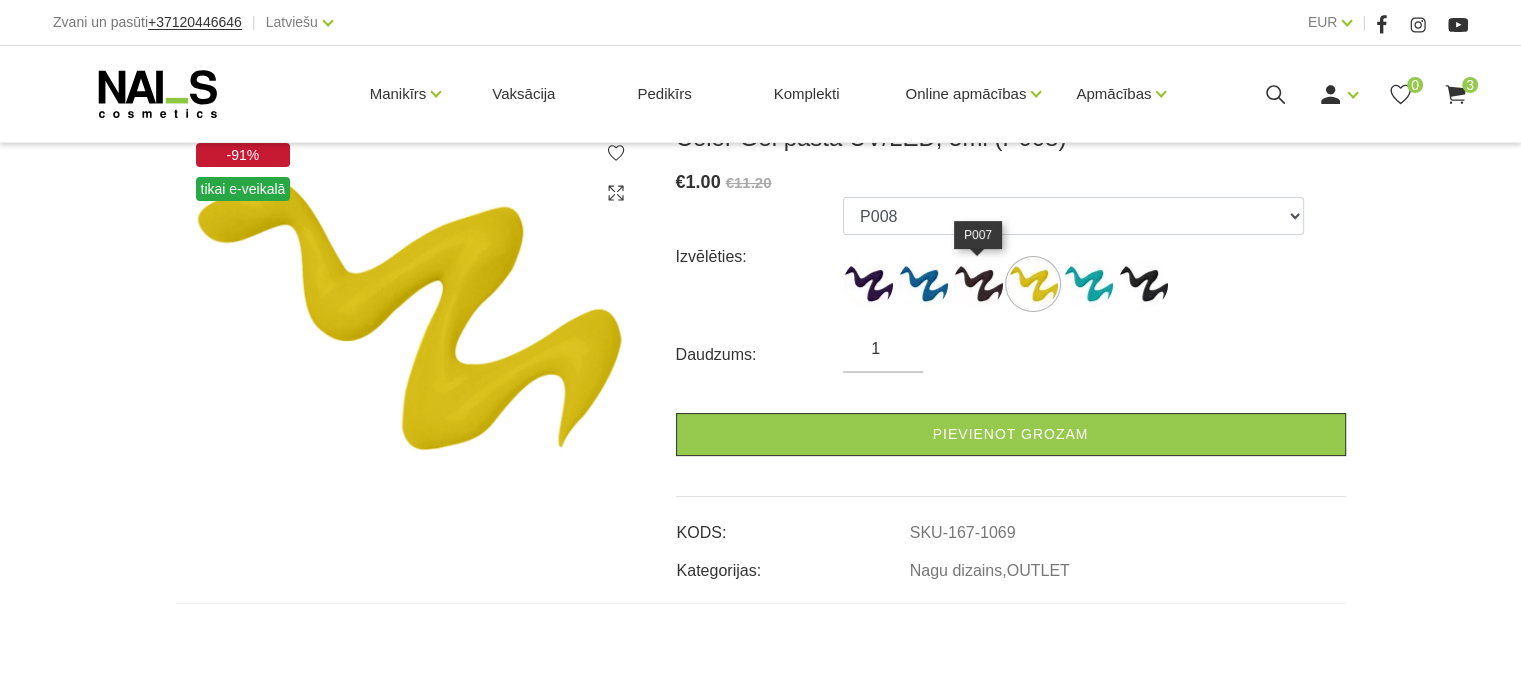 click at bounding box center (978, 284) 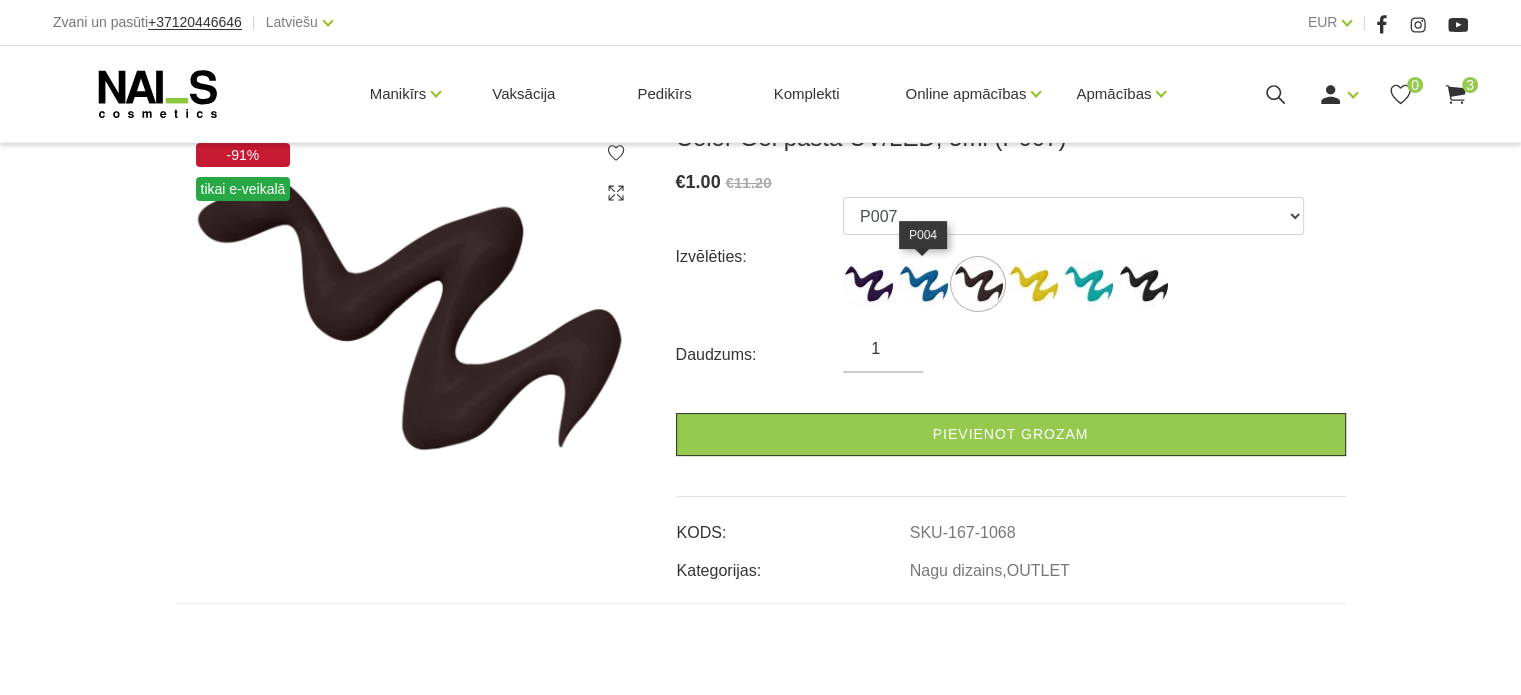 click at bounding box center [923, 284] 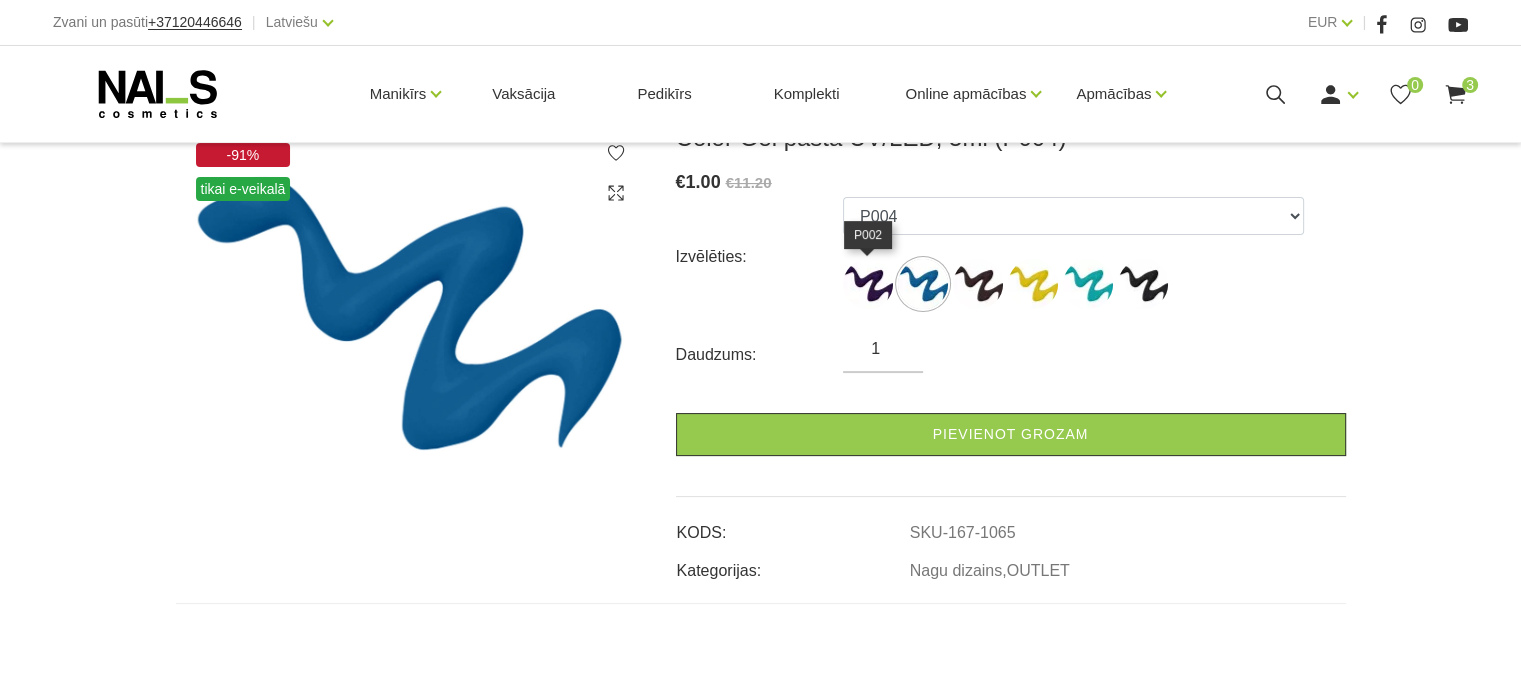 click at bounding box center [868, 284] 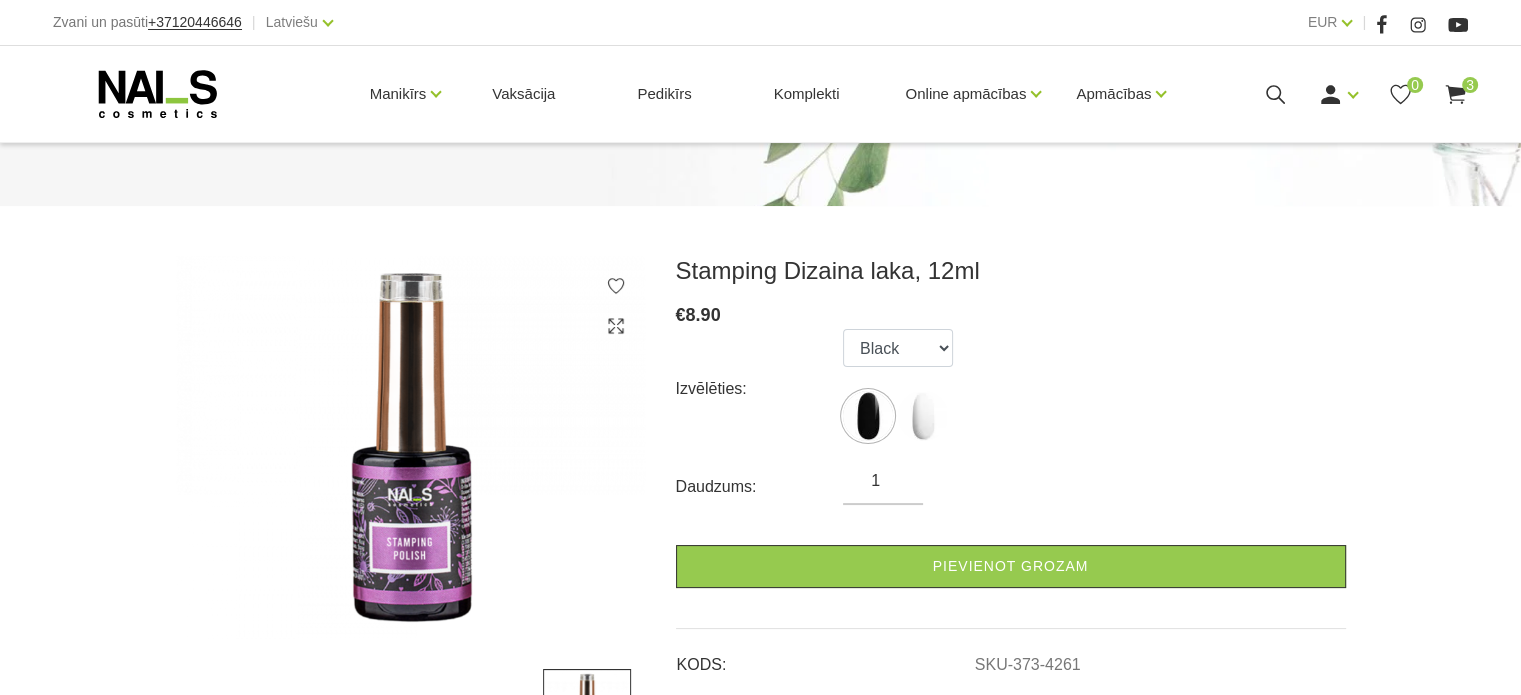 scroll, scrollTop: 200, scrollLeft: 0, axis: vertical 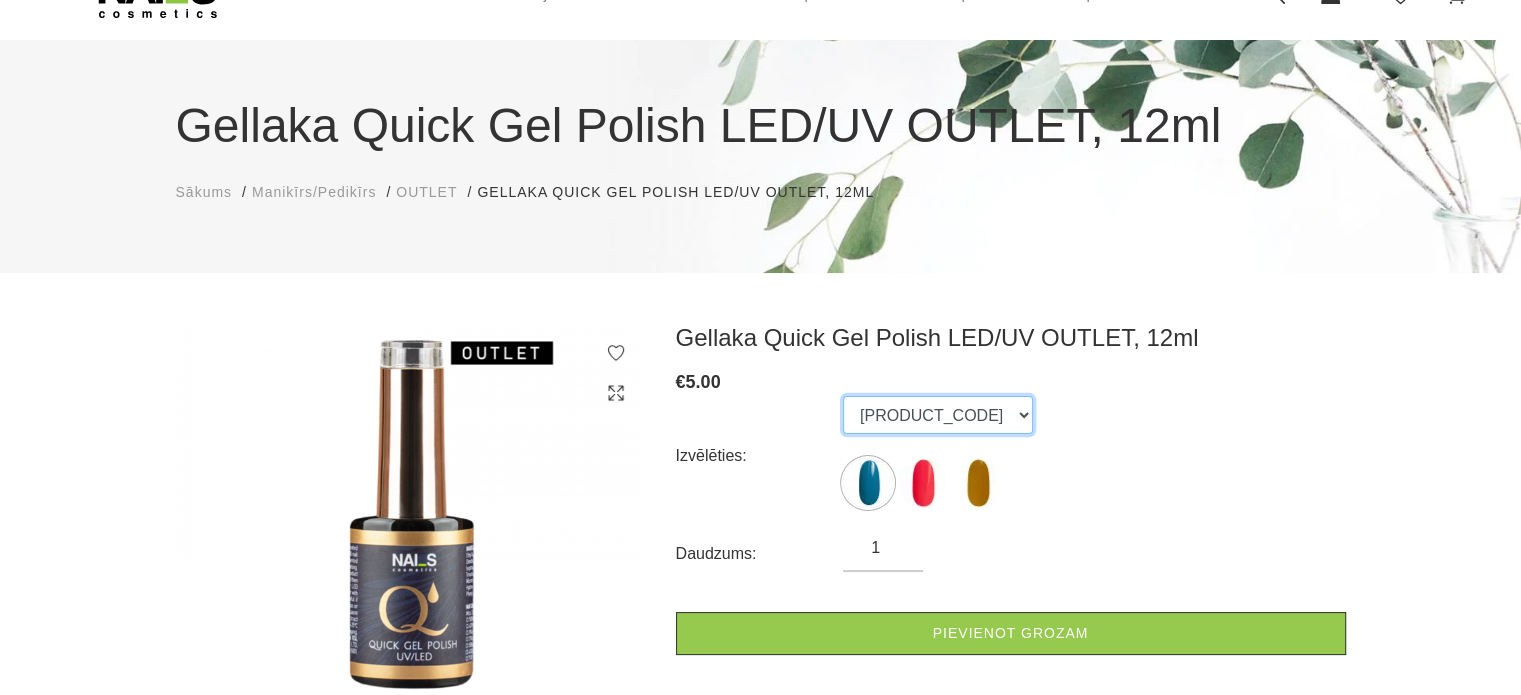click on "[PRODUCT_CODE] [PRODUCT_CODE] [PRODUCT_CODE]" at bounding box center [938, 415] 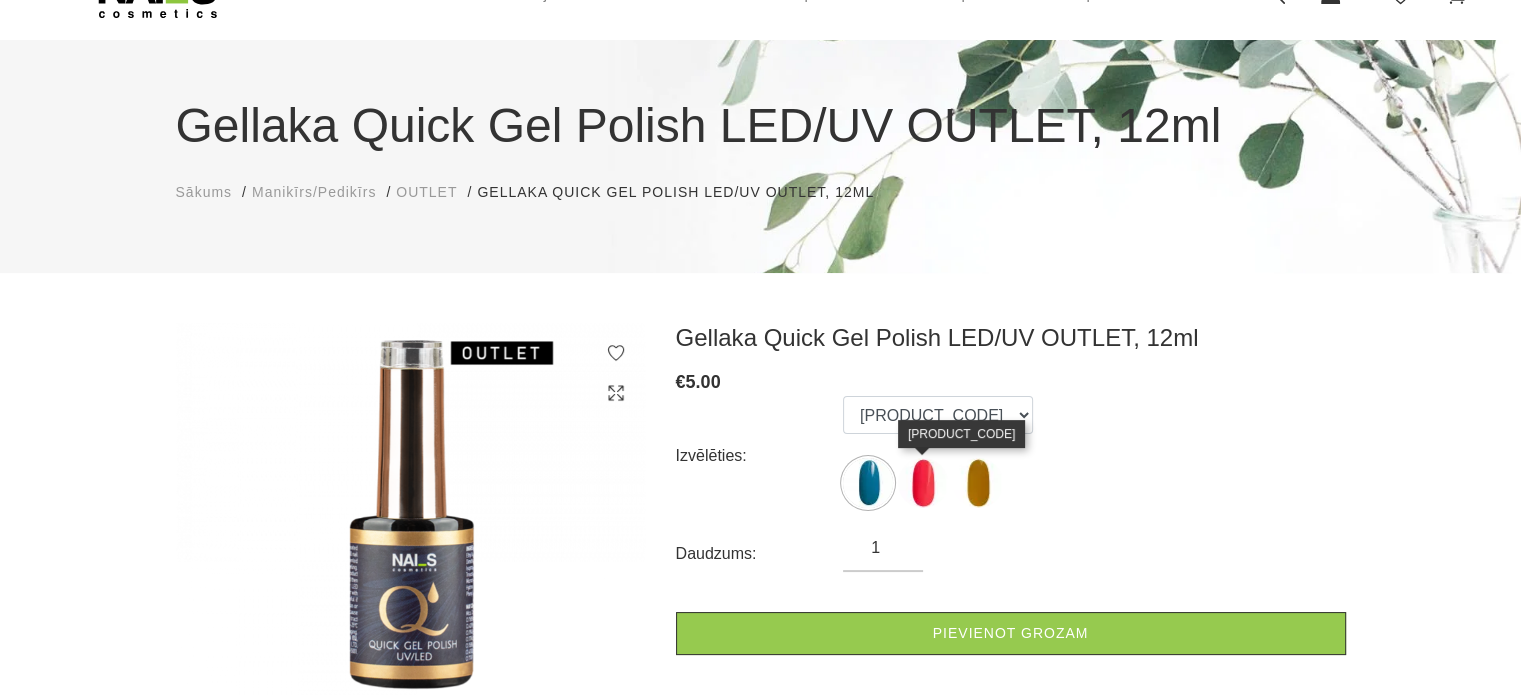 click at bounding box center [923, 483] 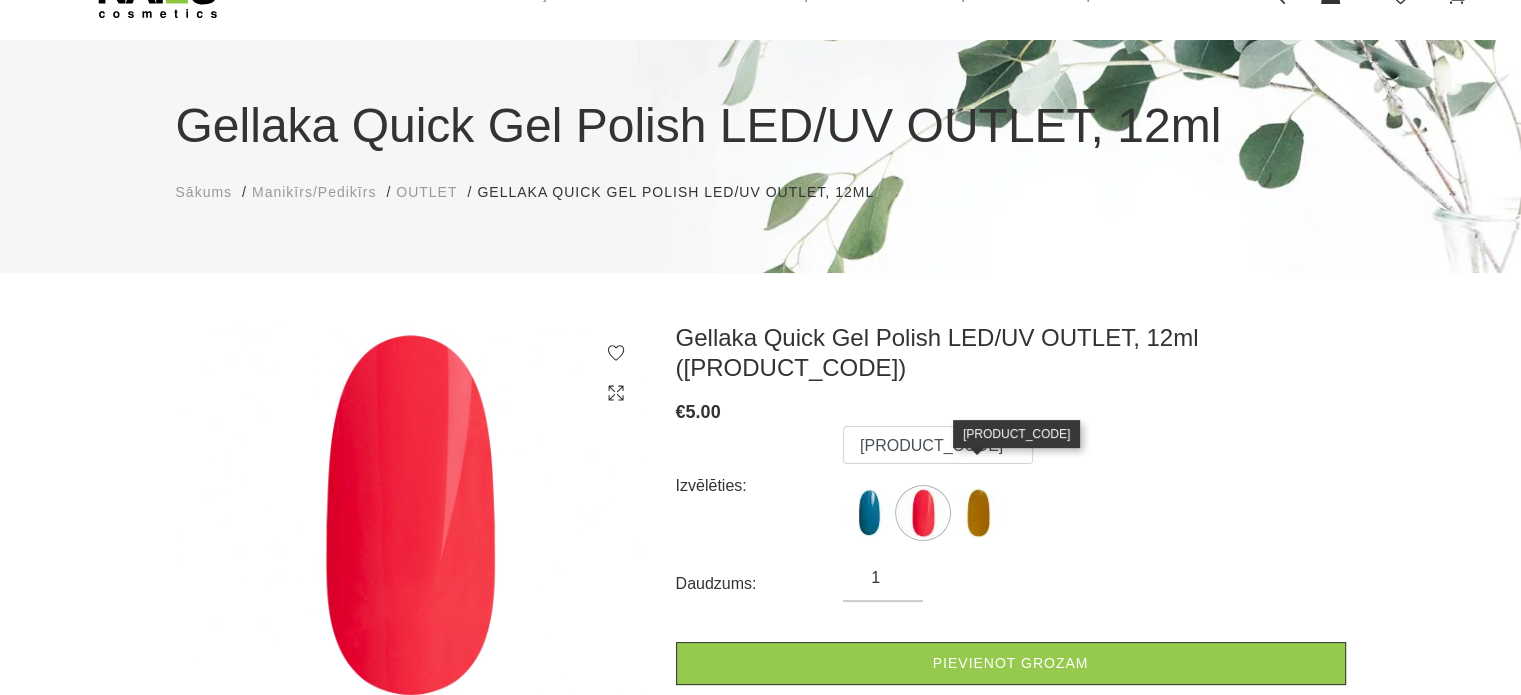 click at bounding box center (978, 513) 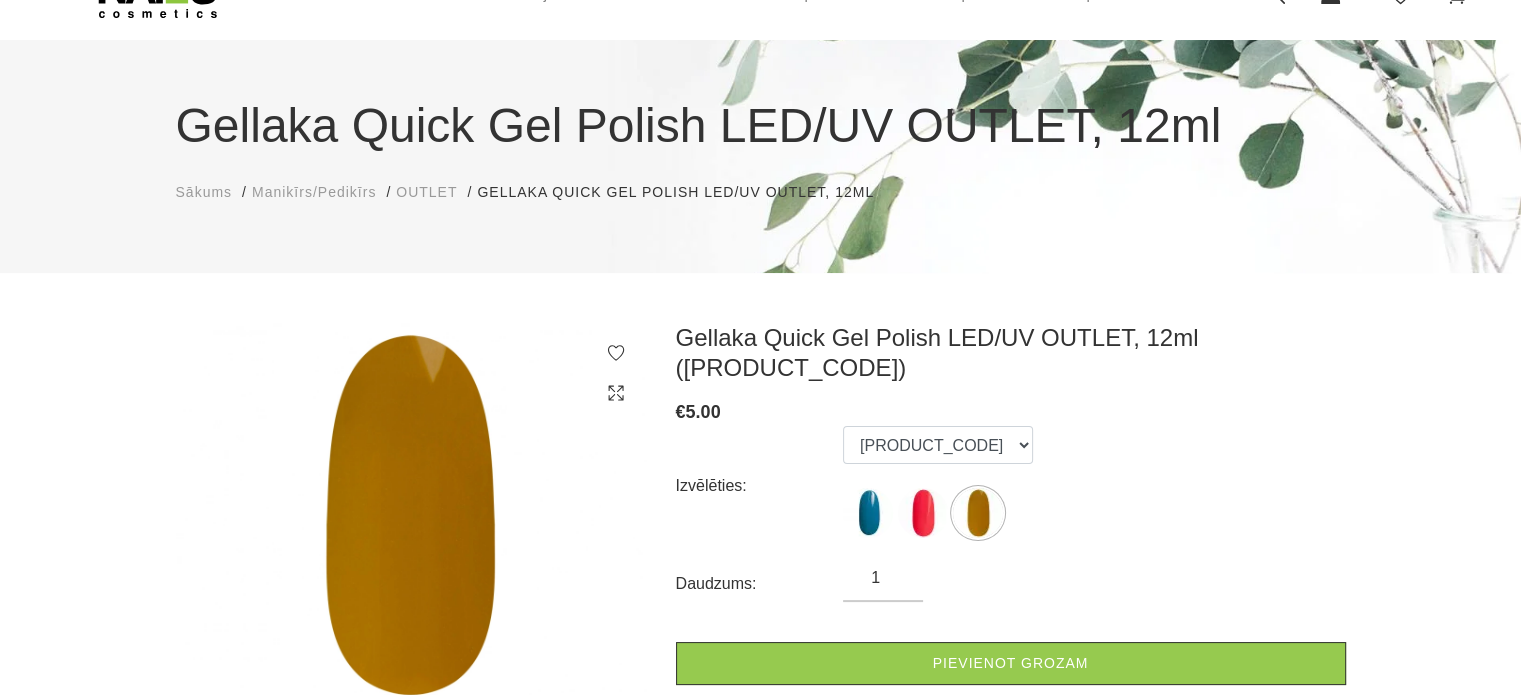 click on "412Q 408Q 594Q" at bounding box center (938, 486) 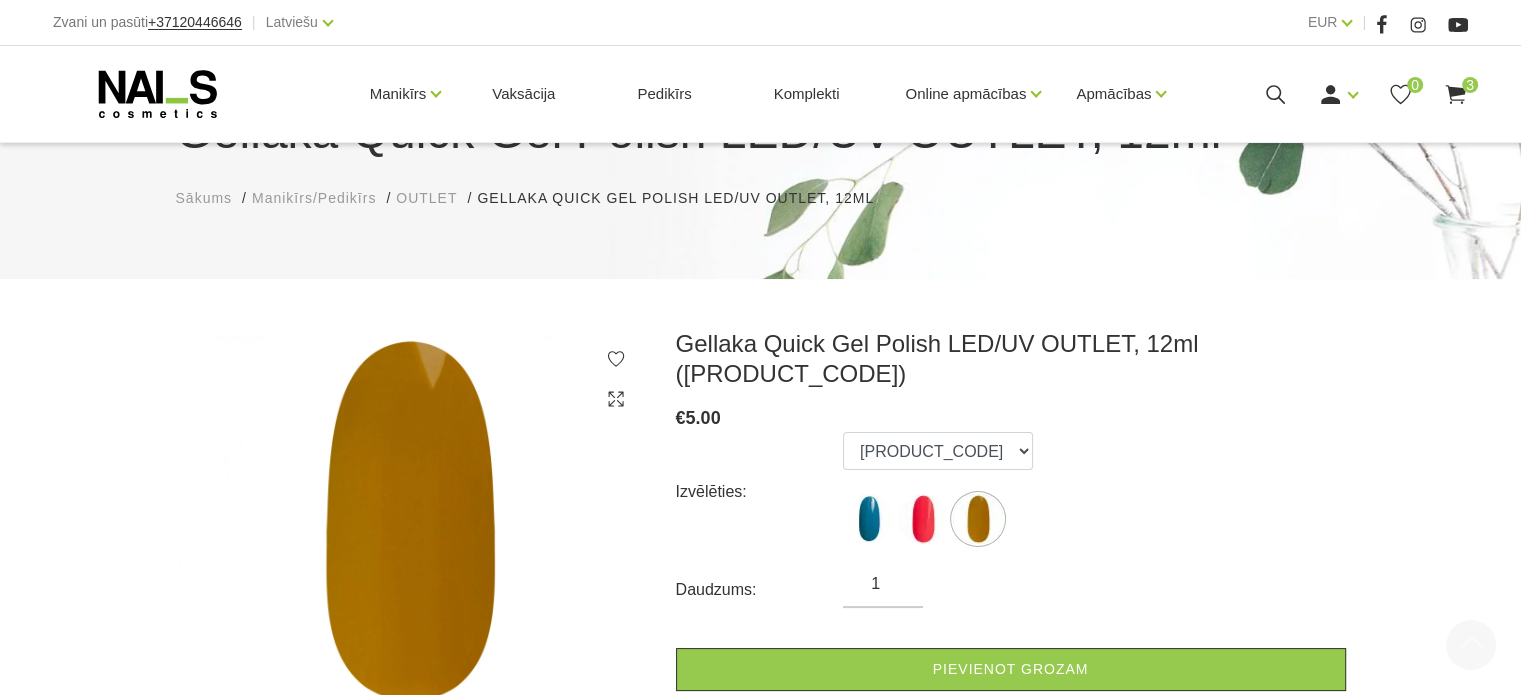 scroll, scrollTop: 0, scrollLeft: 0, axis: both 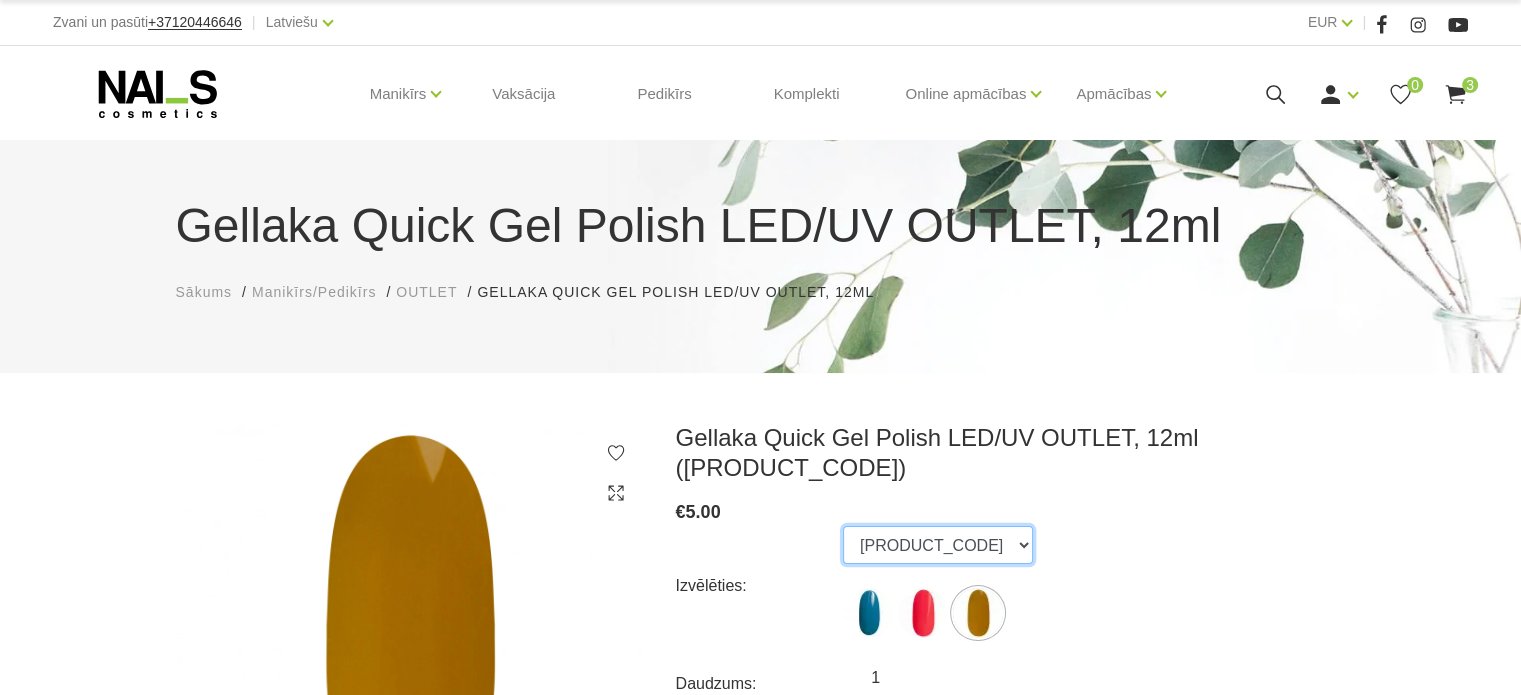 click on "412Q 408Q 594Q" at bounding box center (938, 545) 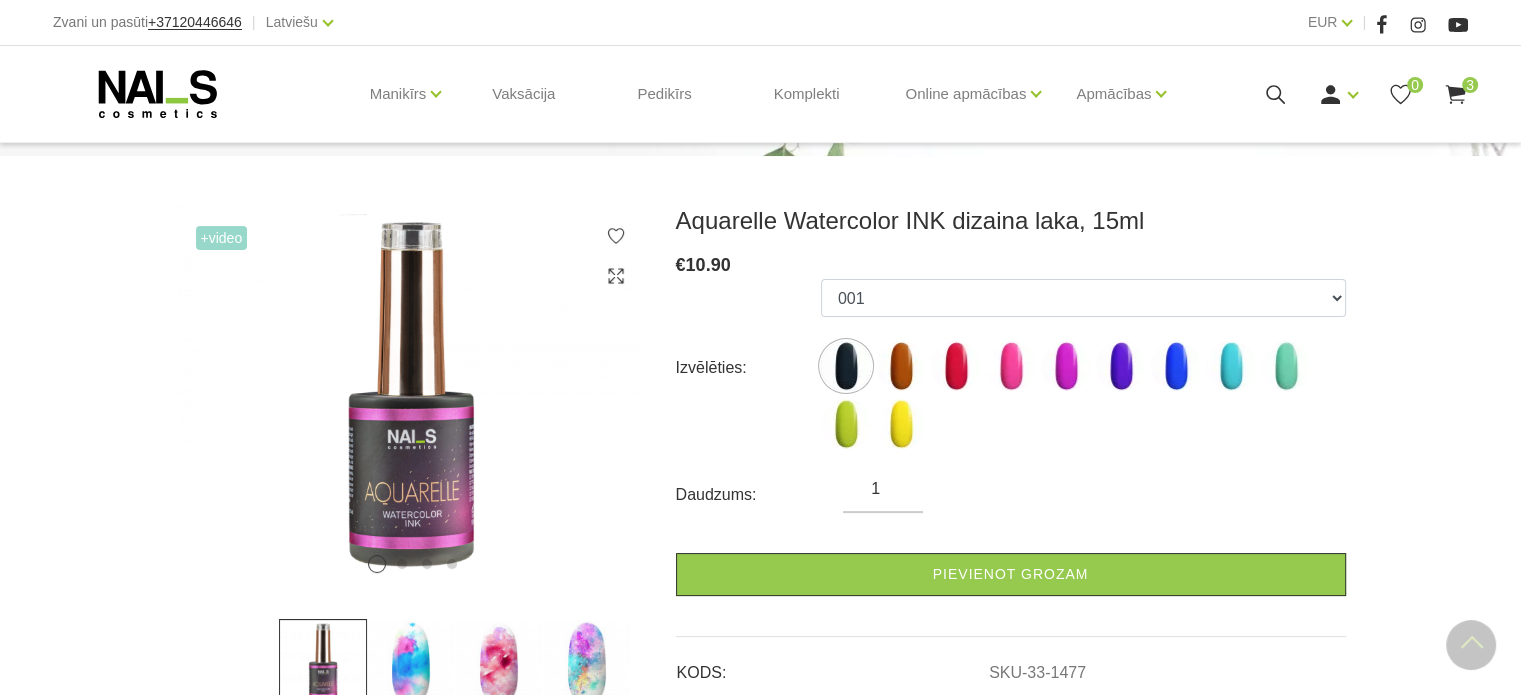 scroll, scrollTop: 200, scrollLeft: 0, axis: vertical 